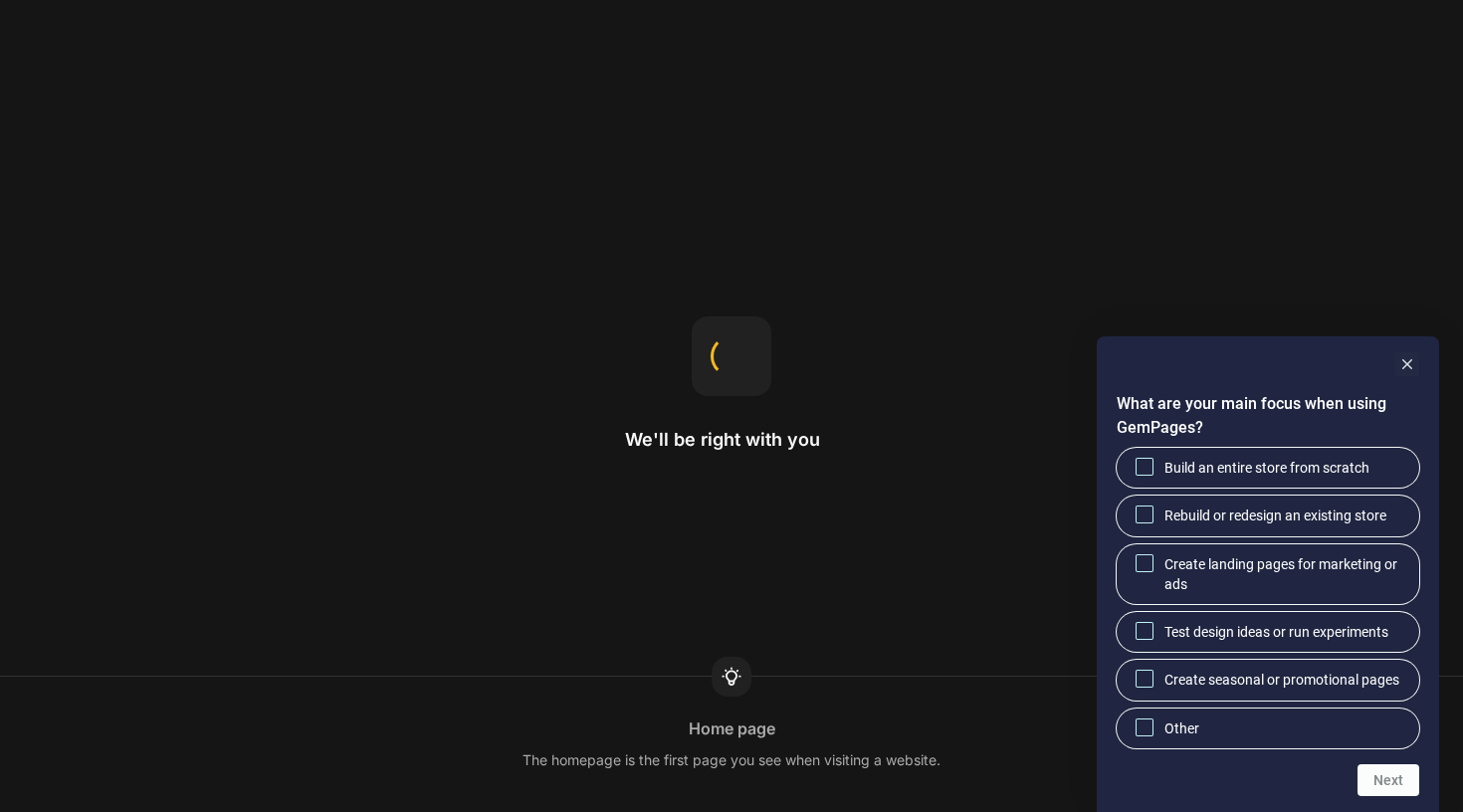 scroll, scrollTop: 0, scrollLeft: 0, axis: both 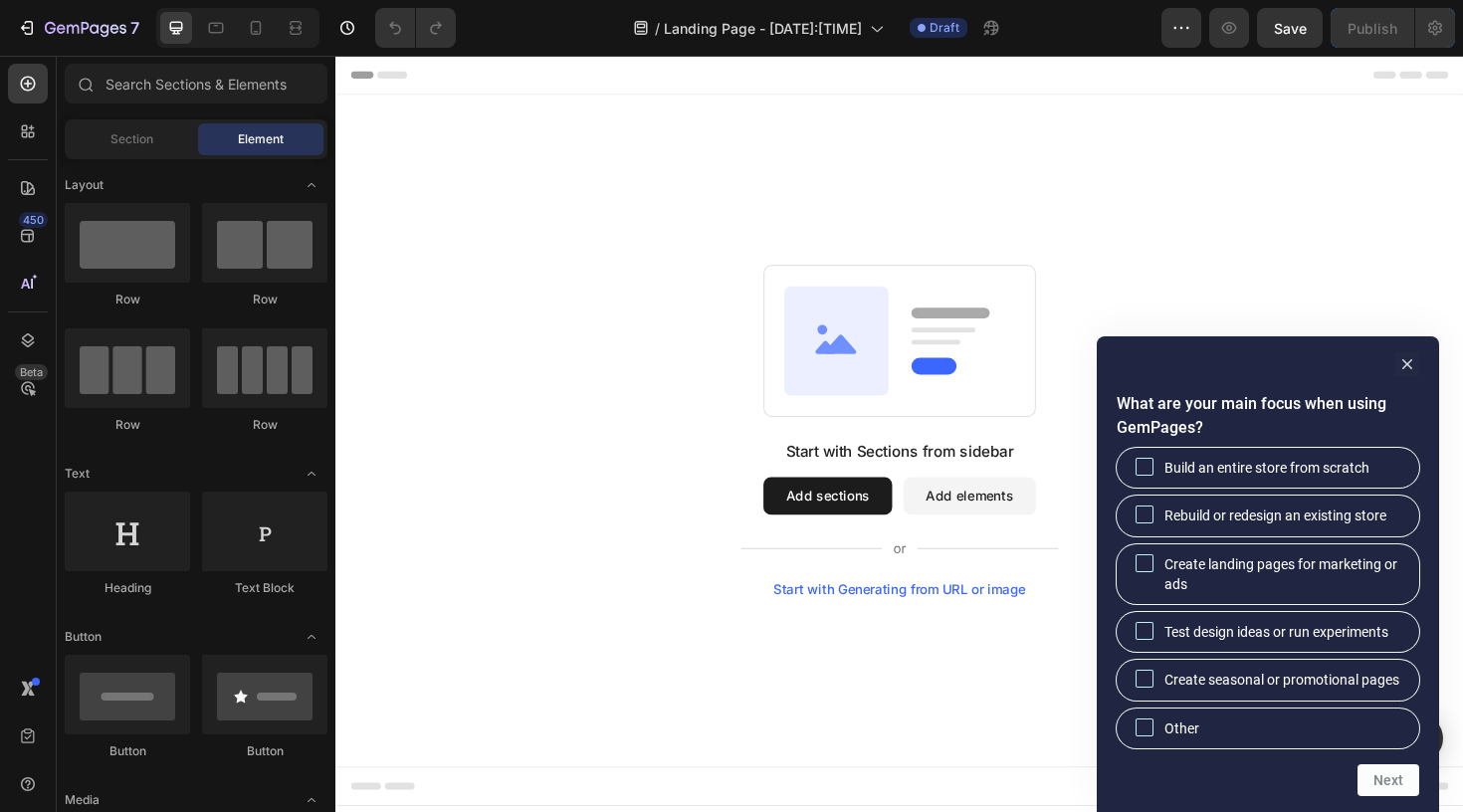 click on "Start with Generating from URL or image" at bounding box center [933, 621] 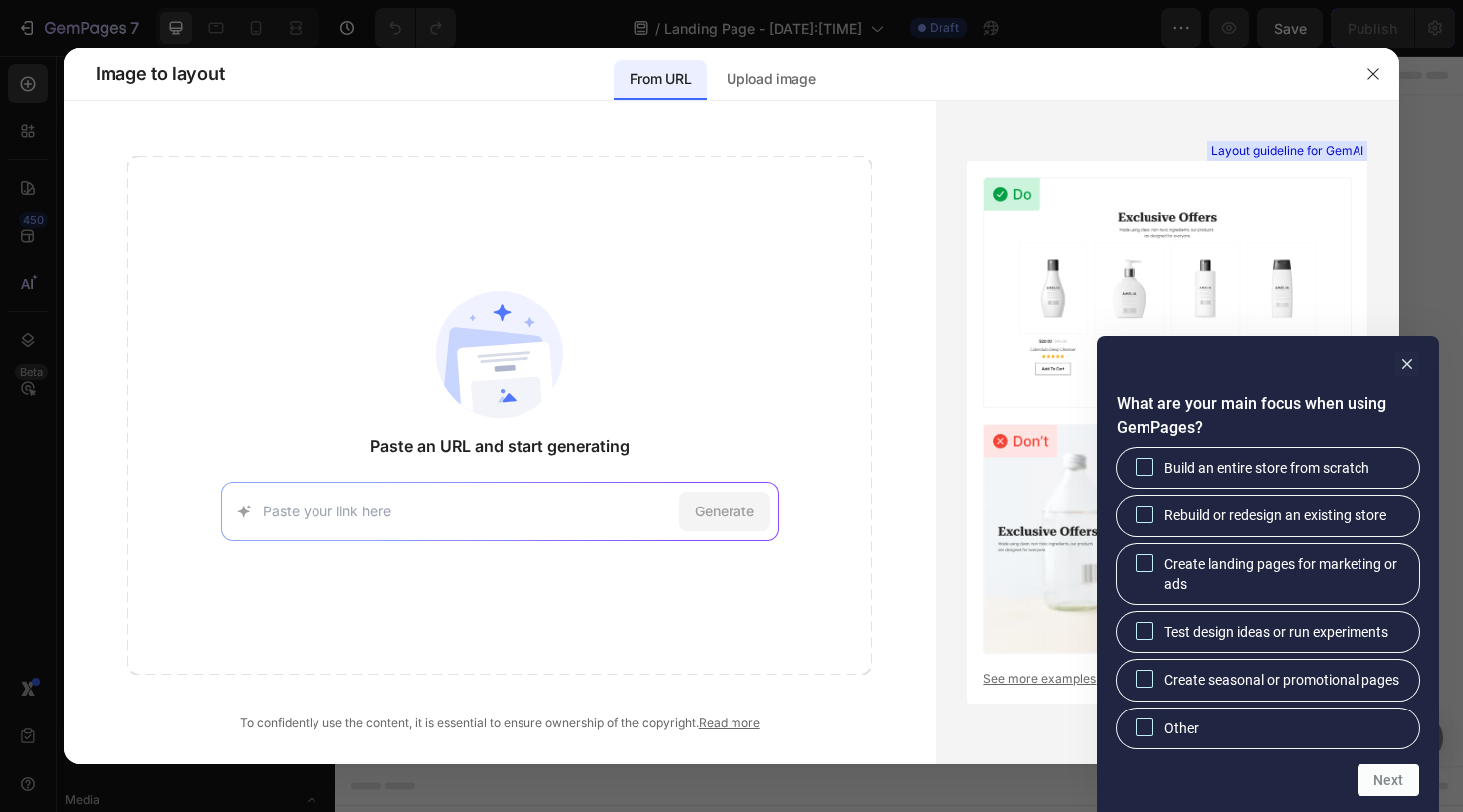 paste on "https://au.funnyfuzzy.com/products/lazy-soft-flannel-breathable-pet-mat-non-slip-couch-cover?fbclid=IwY2xjawL7QnlleHRuA2FlbQIxMABicmlkETBjVVpYejduajVCeXZpbGtqAR4Eu99RYWzqzbLkXy5t9dxzzx58kZ9QuV9OVpHNPGIsjzgiriIGmuwia6cevA_aem_pkpXO1sNs6r-7p-bzSU0VQ" 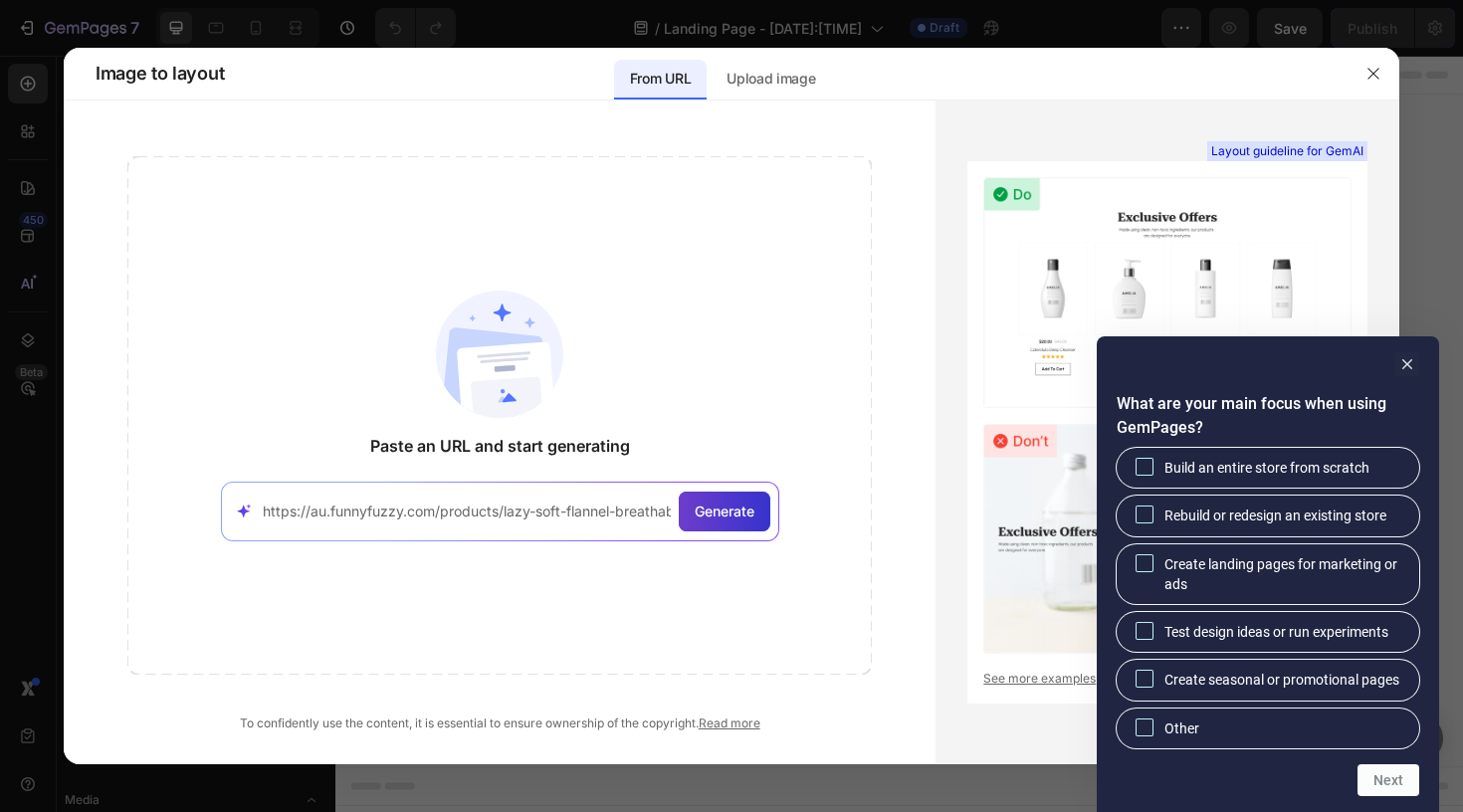 type on "https://au.funnyfuzzy.com/products/lazy-soft-flannel-breathable-pet-mat-non-slip-couch-cover?fbclid=IwY2xjawL7QnlleHRuA2FlbQIxMABicmlkETBjVVpYejduajVCeXZpbGtqAR4Eu99RYWzqzbLkXy5t9dxzzx58kZ9QuV9OVpHNPGIsjzgiriIGmuwia6cevA_aem_pkpXO1sNs6r-7p-bzSU0VQ" 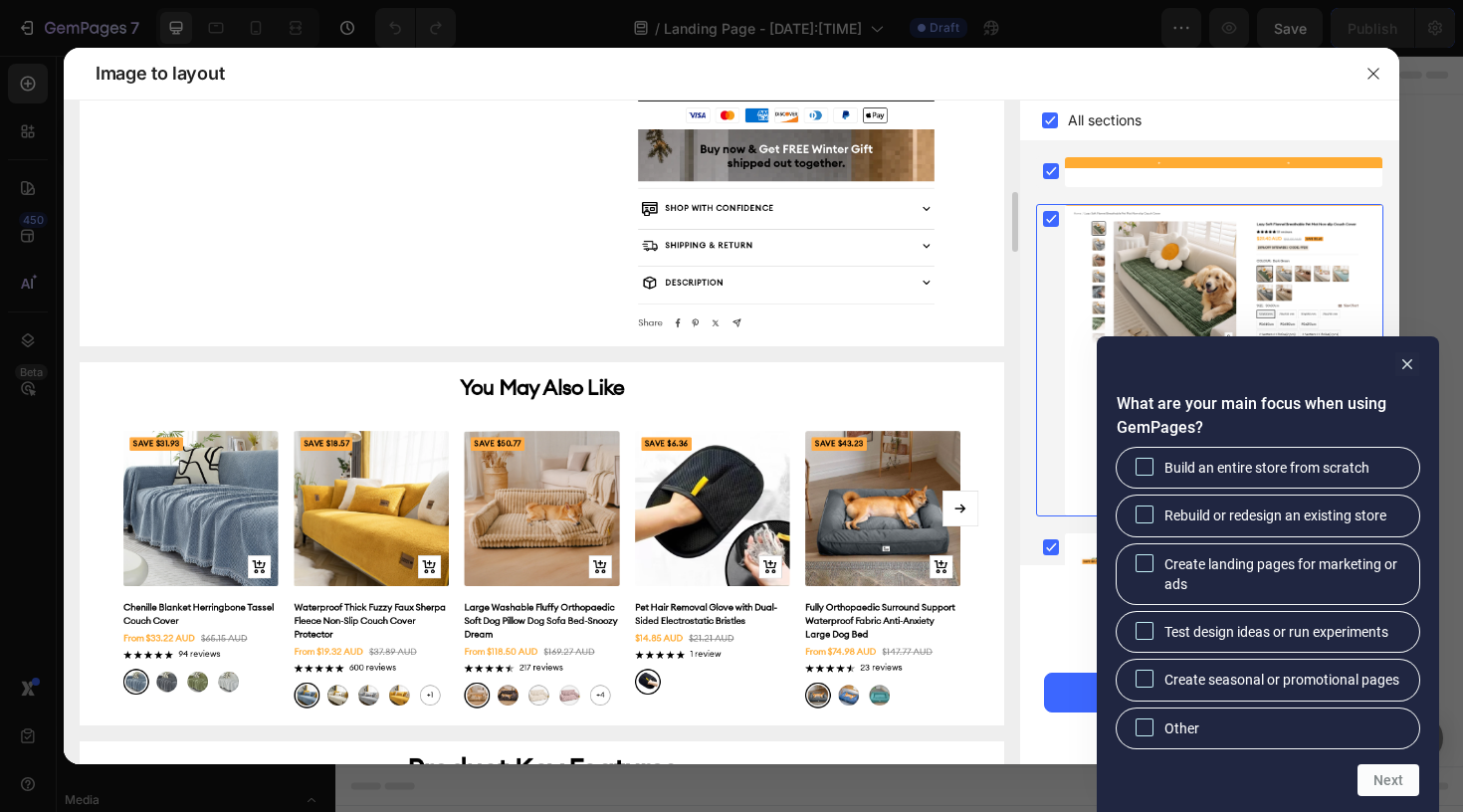 scroll, scrollTop: 779, scrollLeft: 0, axis: vertical 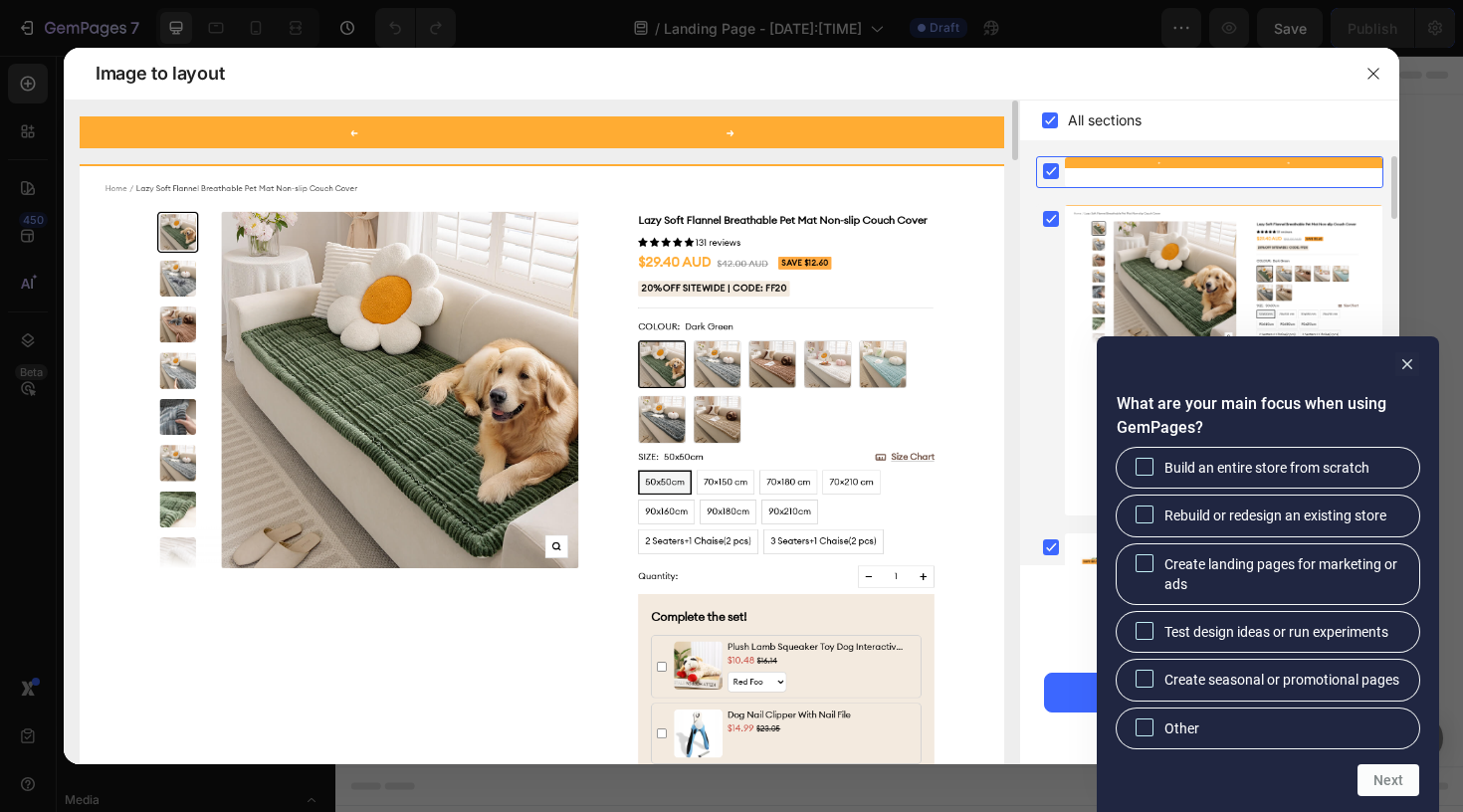 click at bounding box center [541, 617] 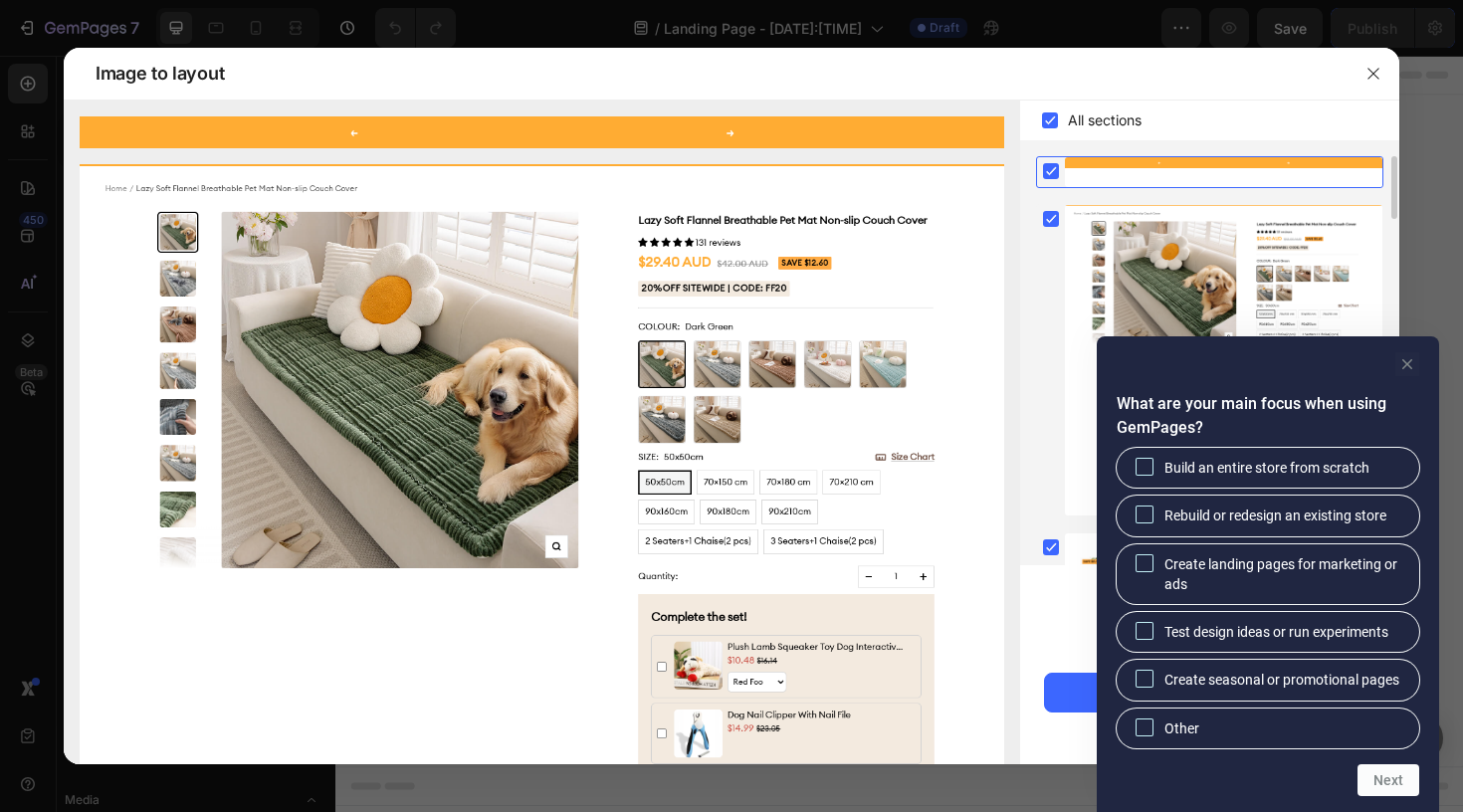 click 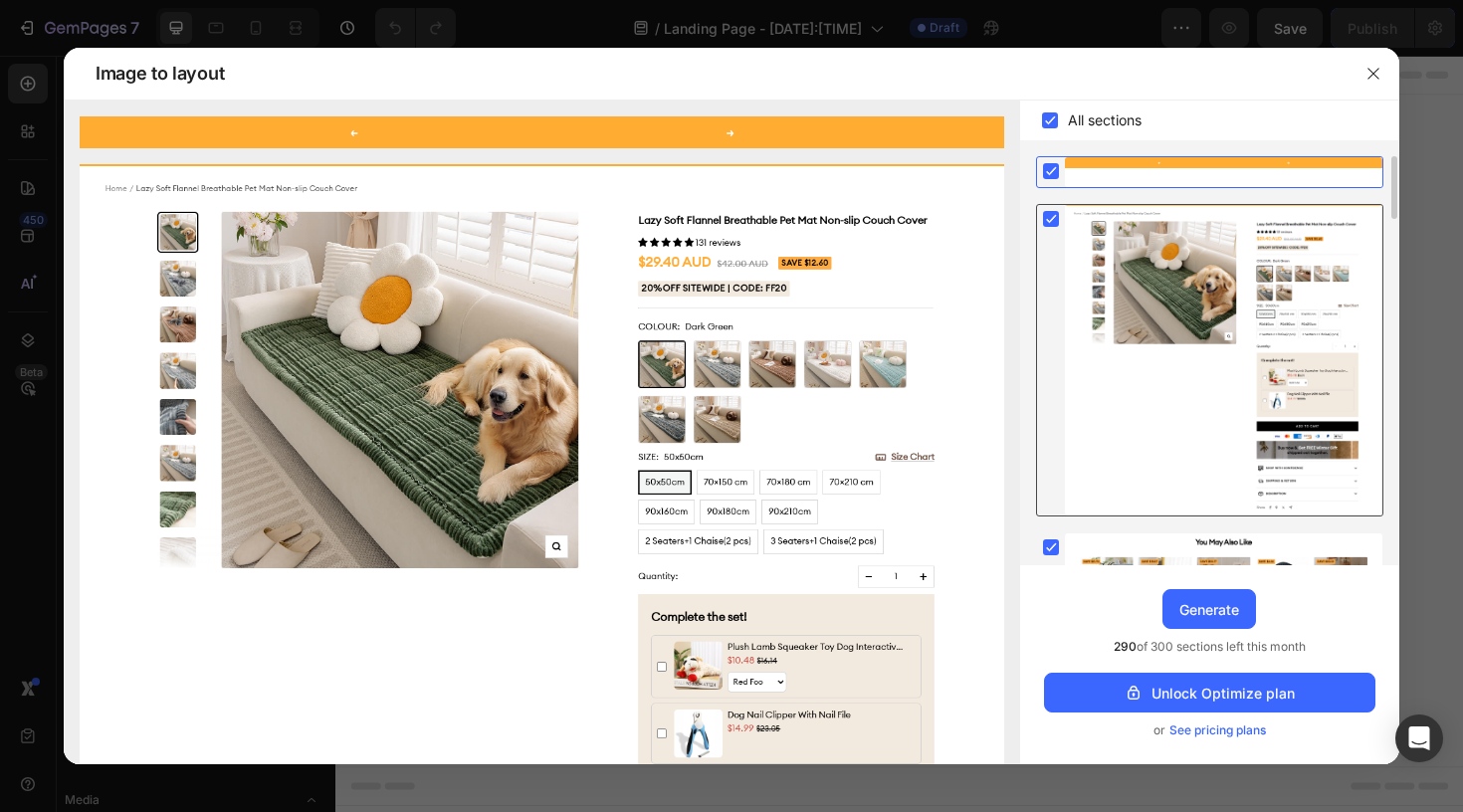 click at bounding box center (1223, 360) 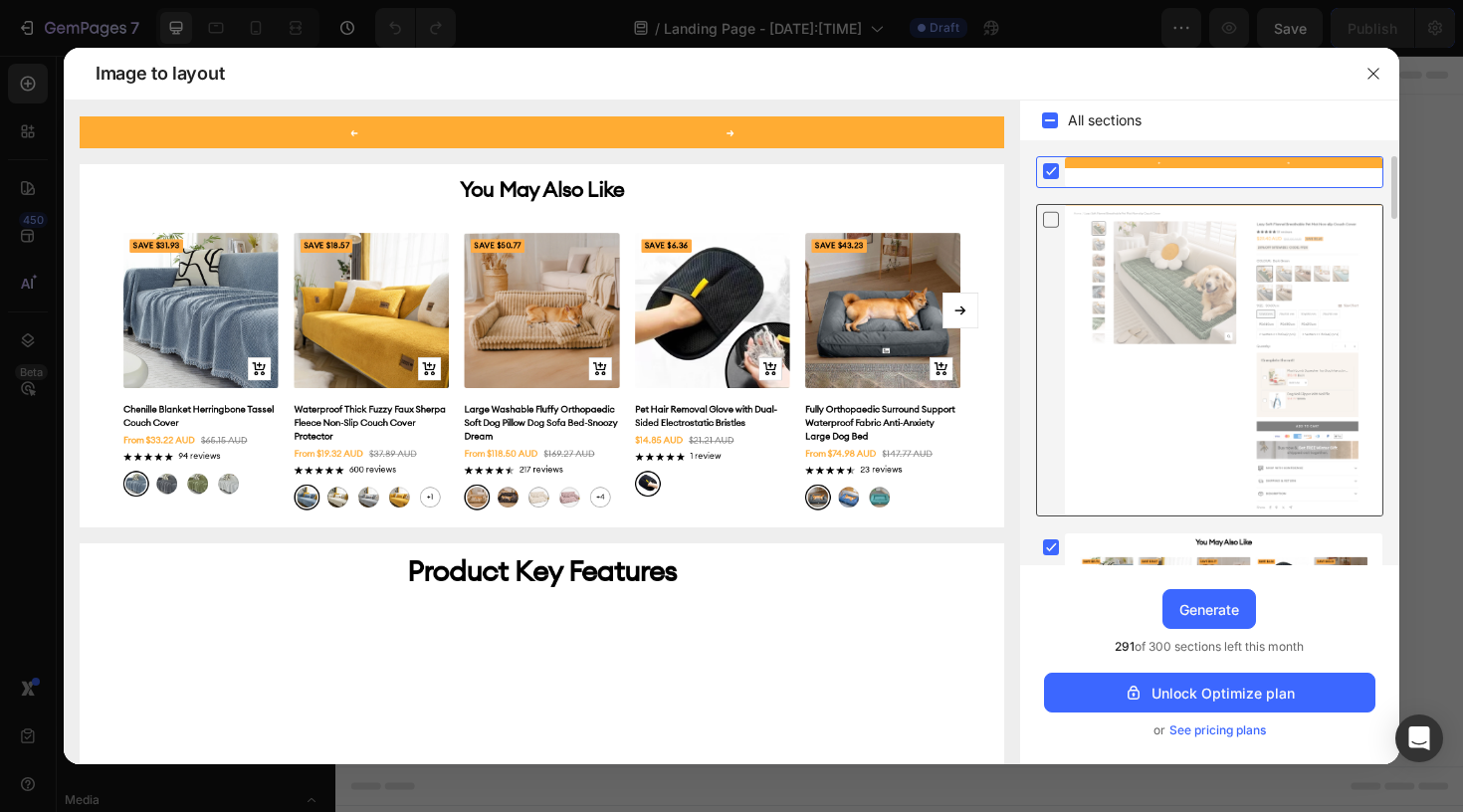 click at bounding box center [1223, 360] 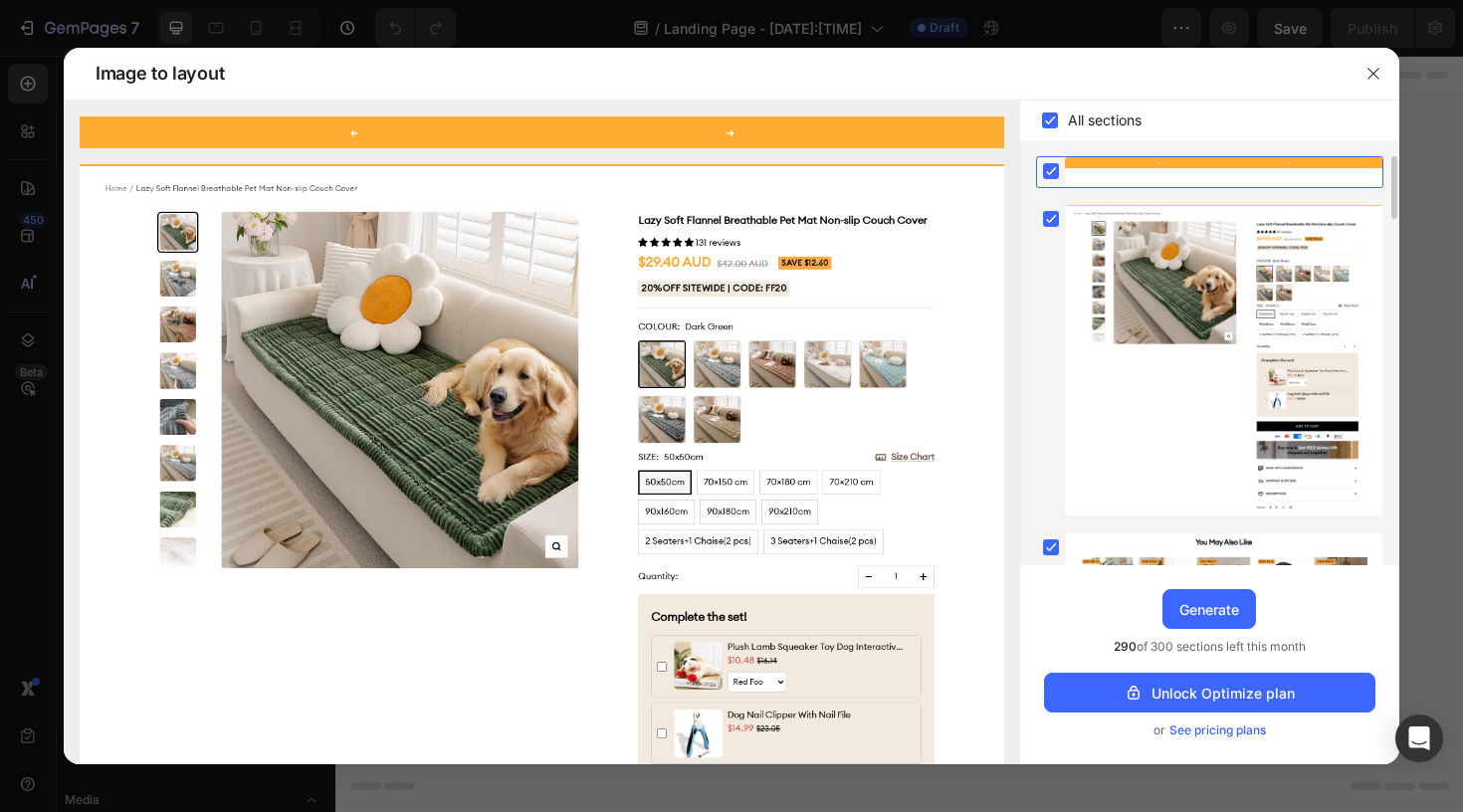 click at bounding box center [1223, 172] 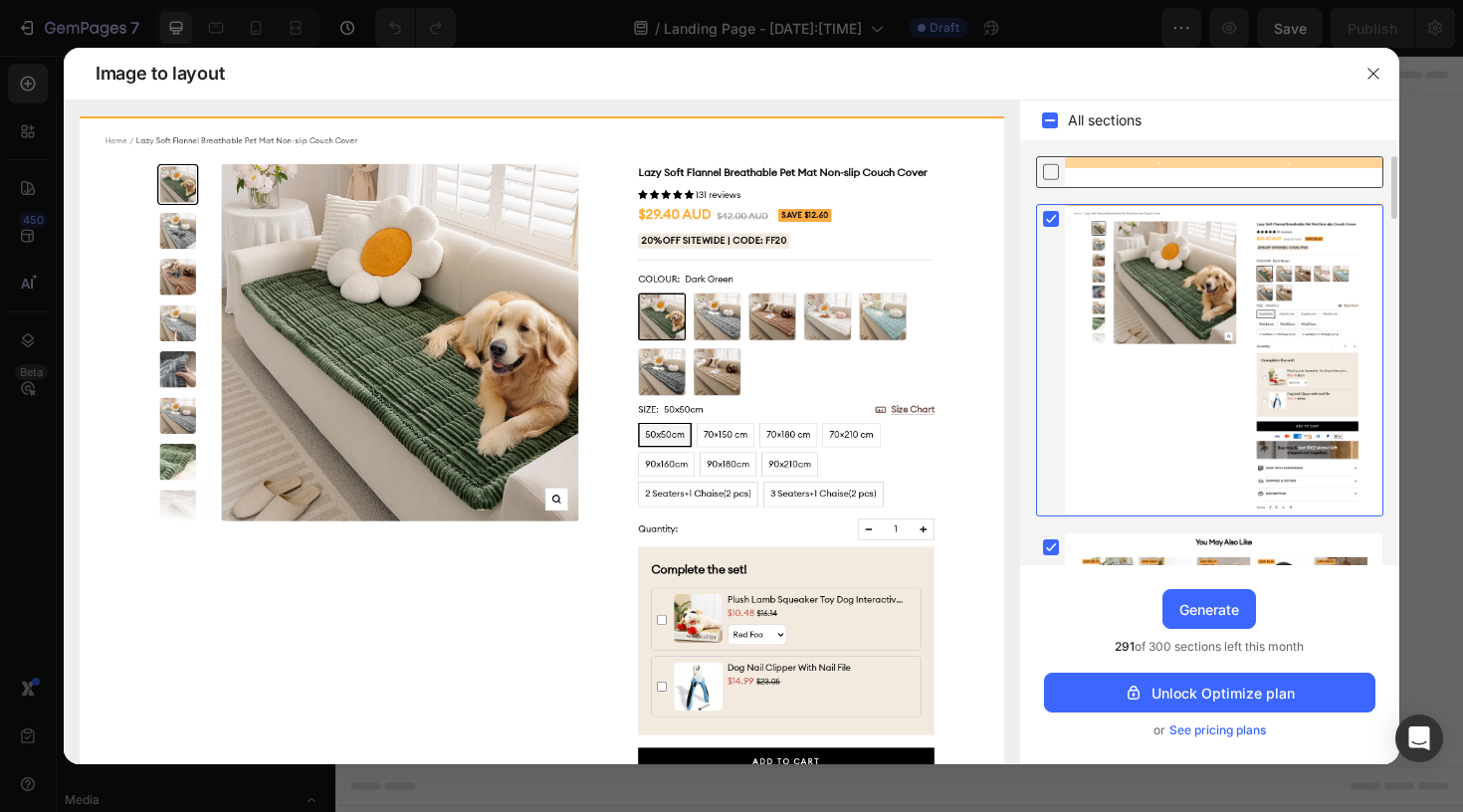 click at bounding box center [1223, 172] 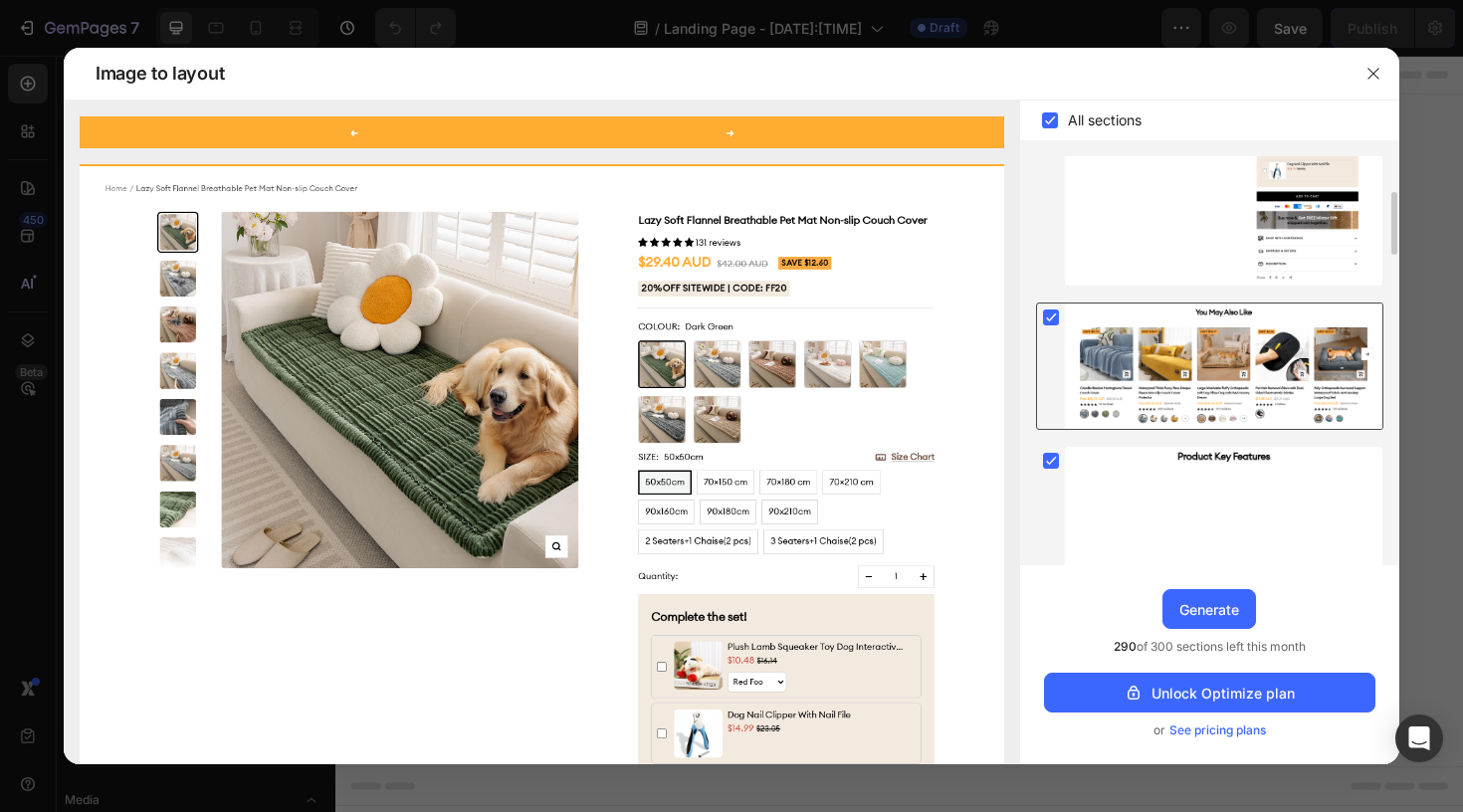 click 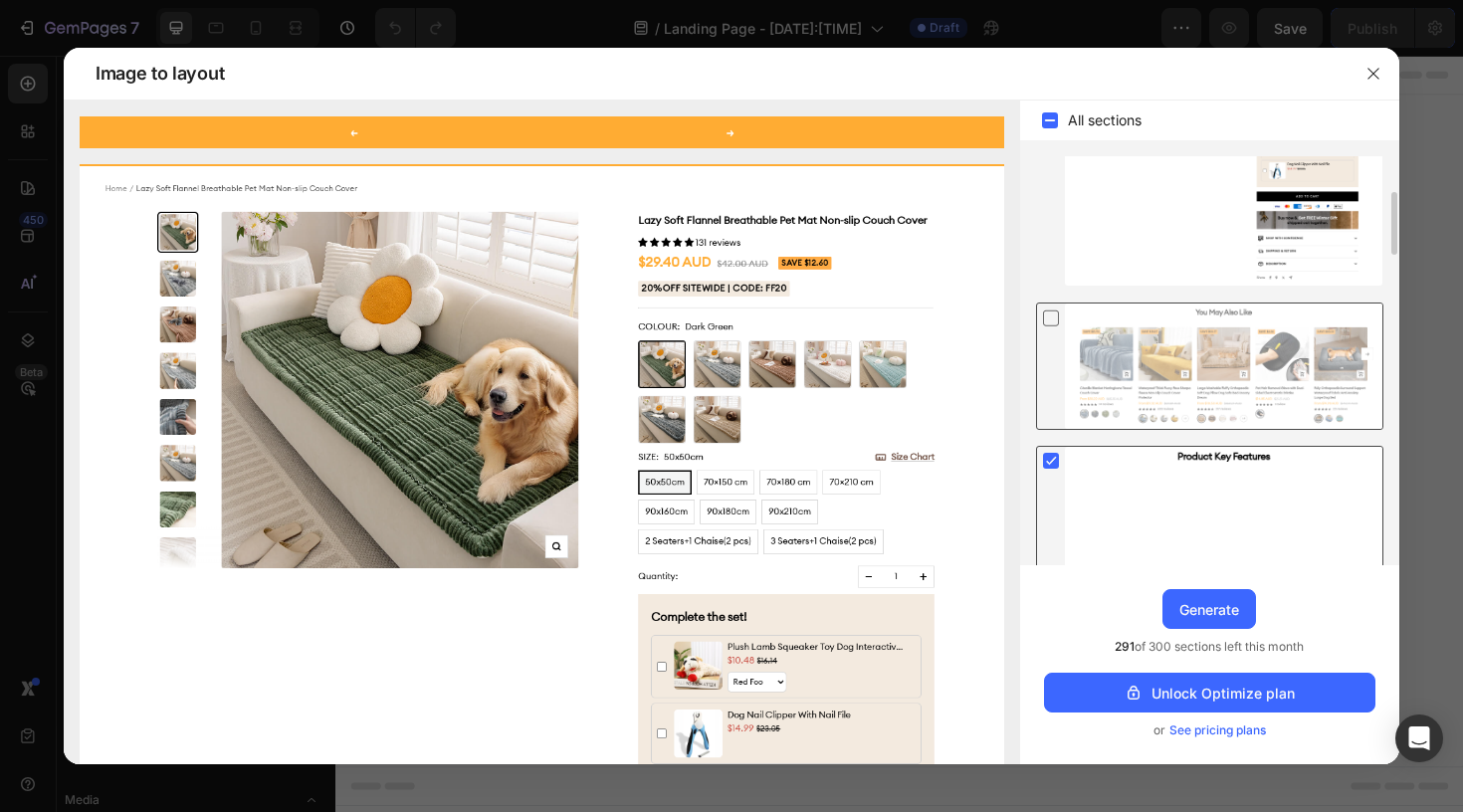 click 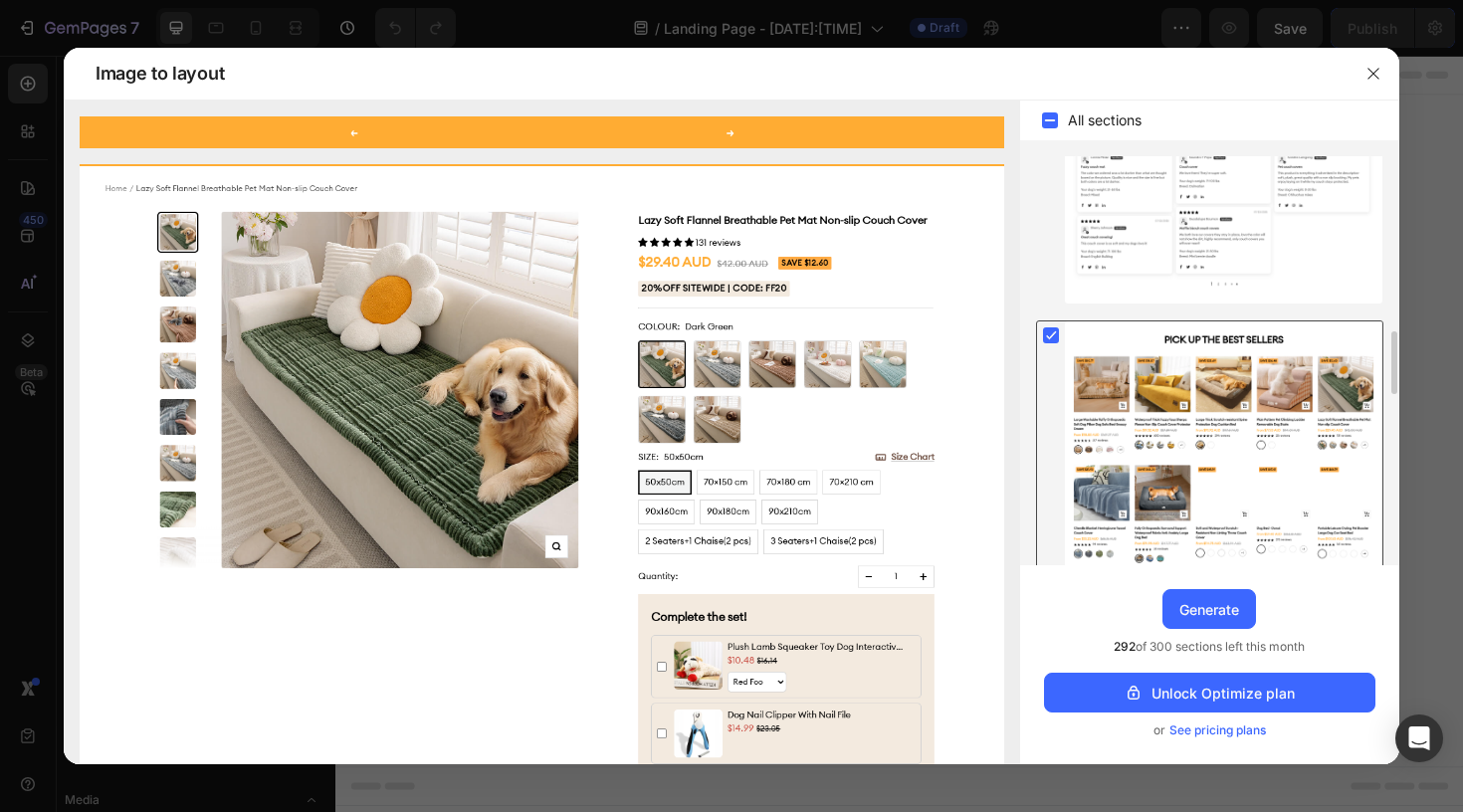 click 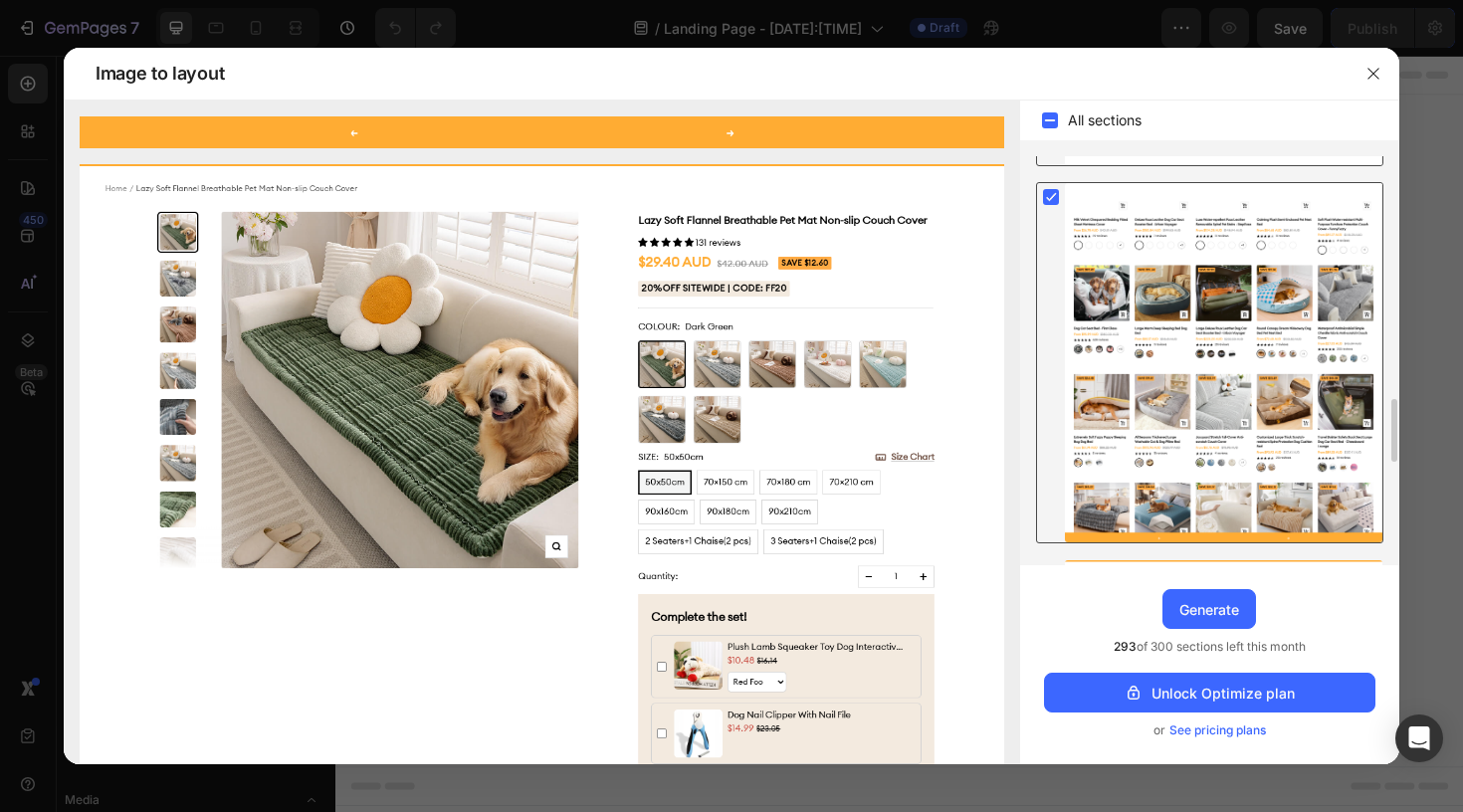 click 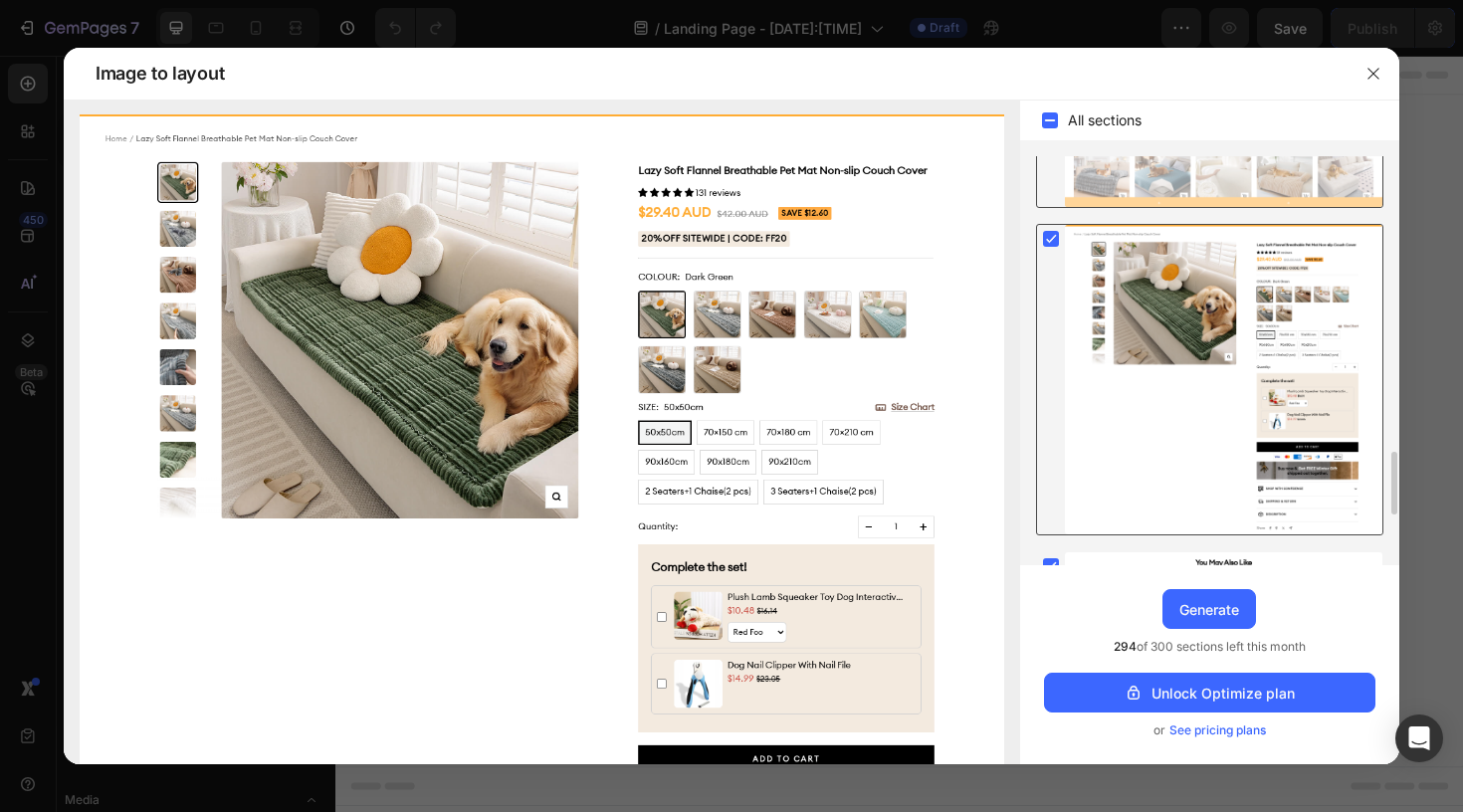 scroll, scrollTop: 1895, scrollLeft: 0, axis: vertical 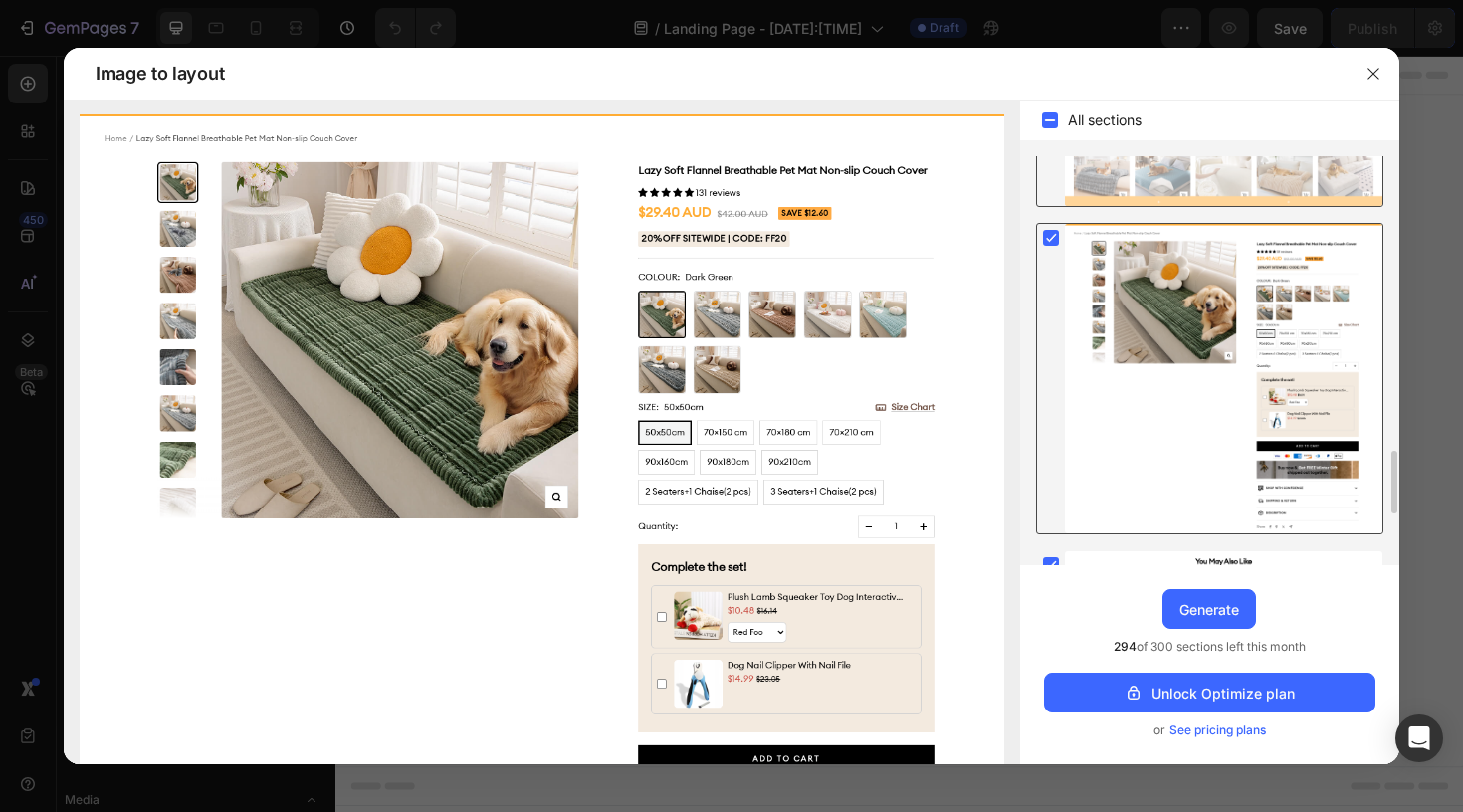 click 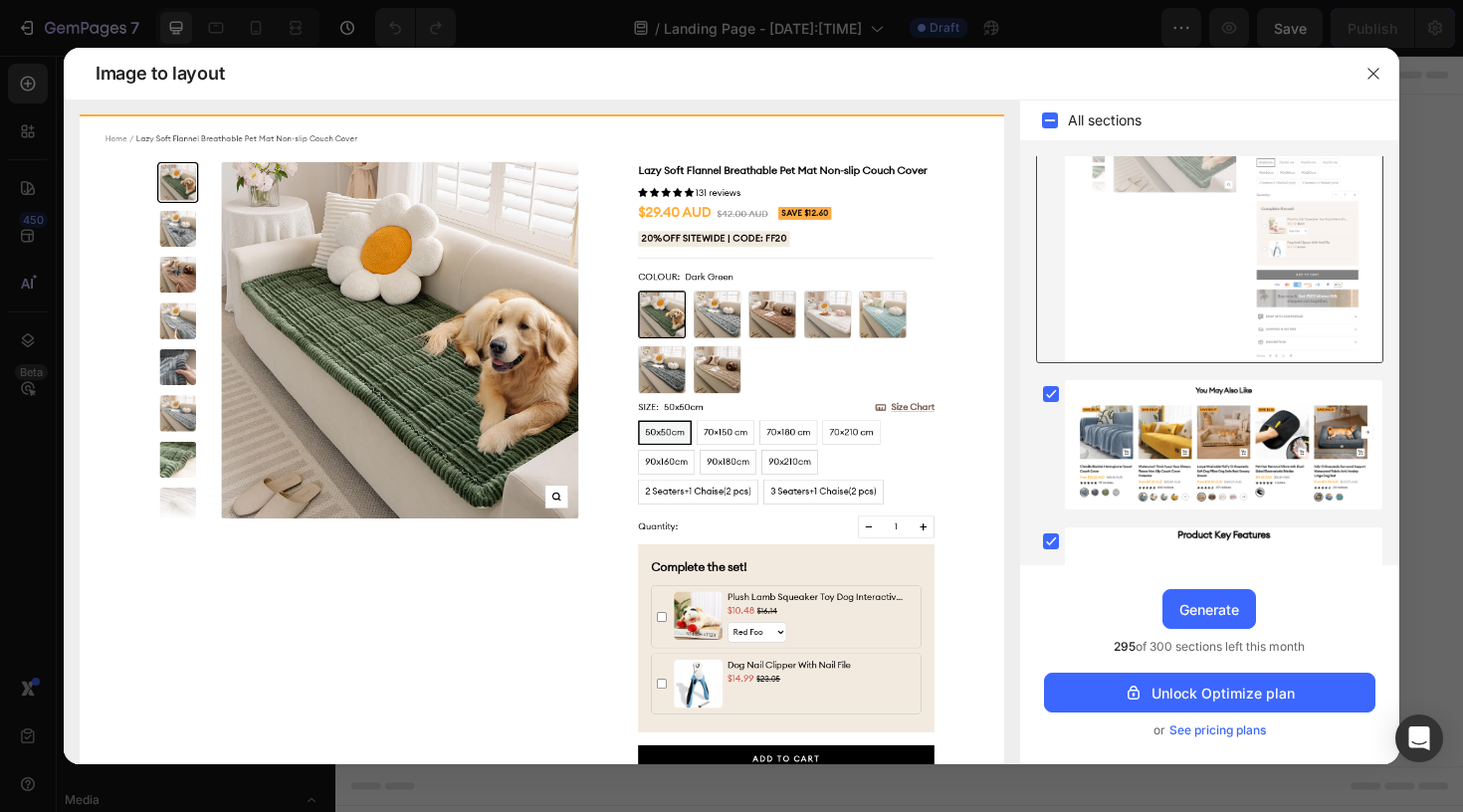 scroll, scrollTop: 2201, scrollLeft: 0, axis: vertical 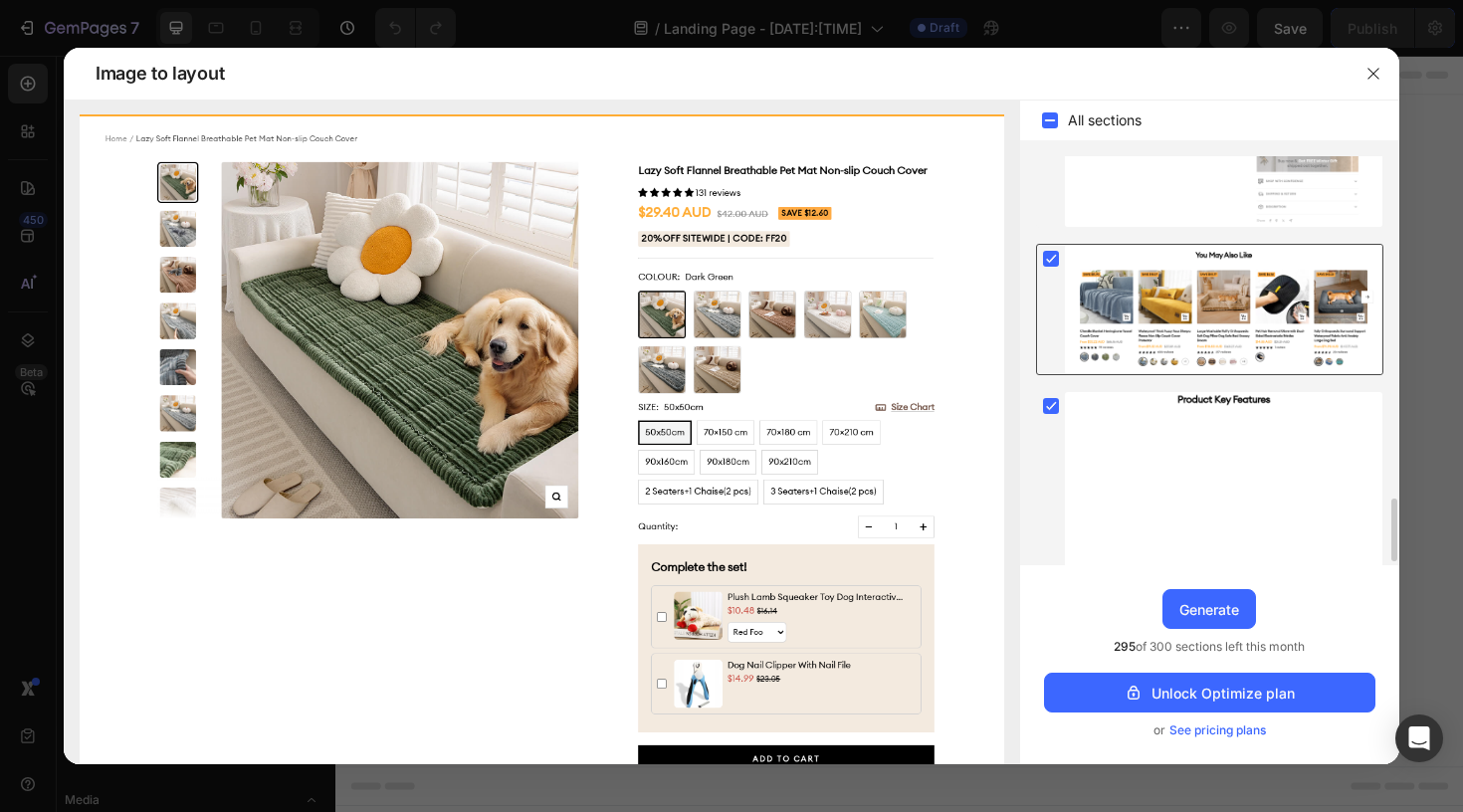 click 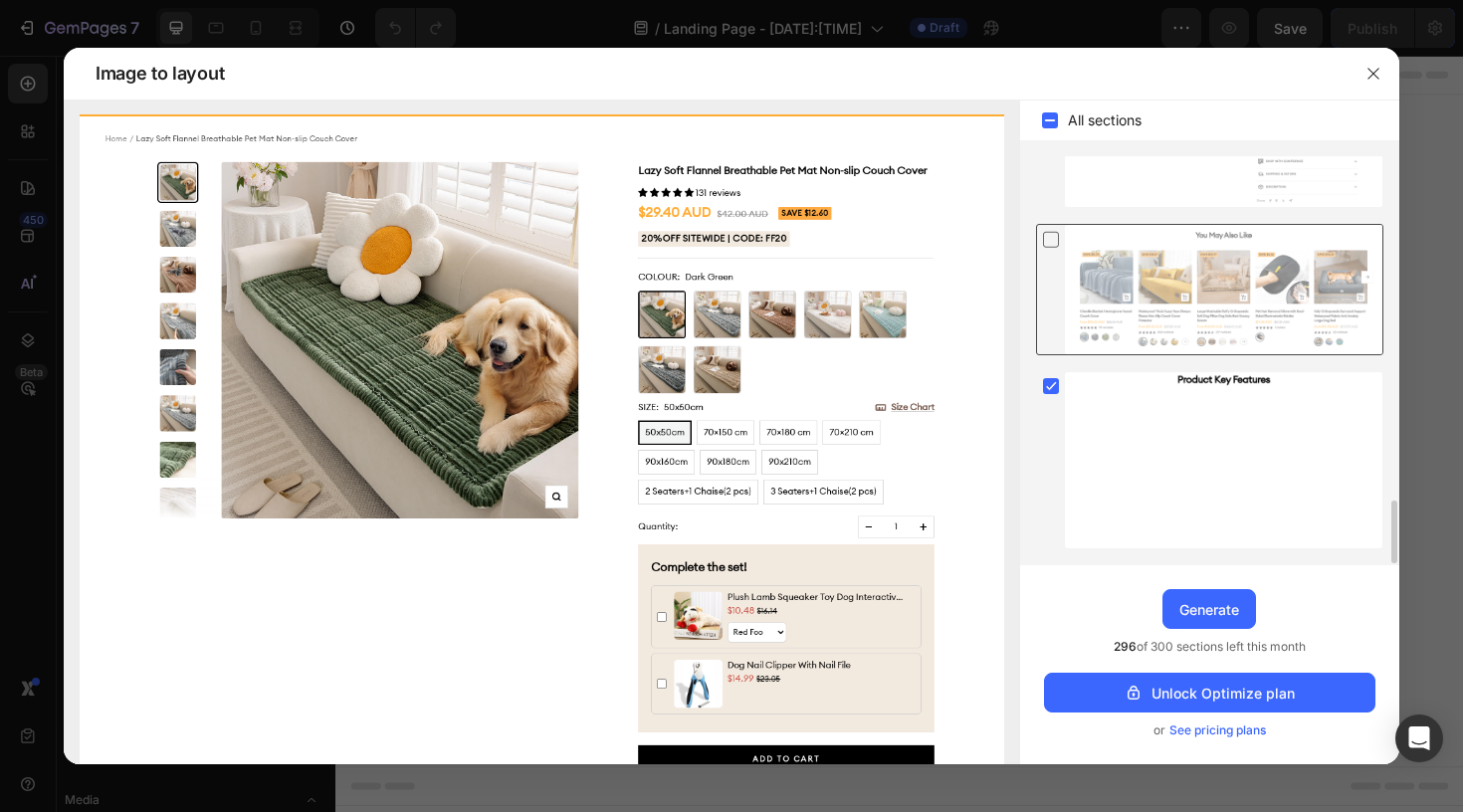 scroll, scrollTop: 2220, scrollLeft: 0, axis: vertical 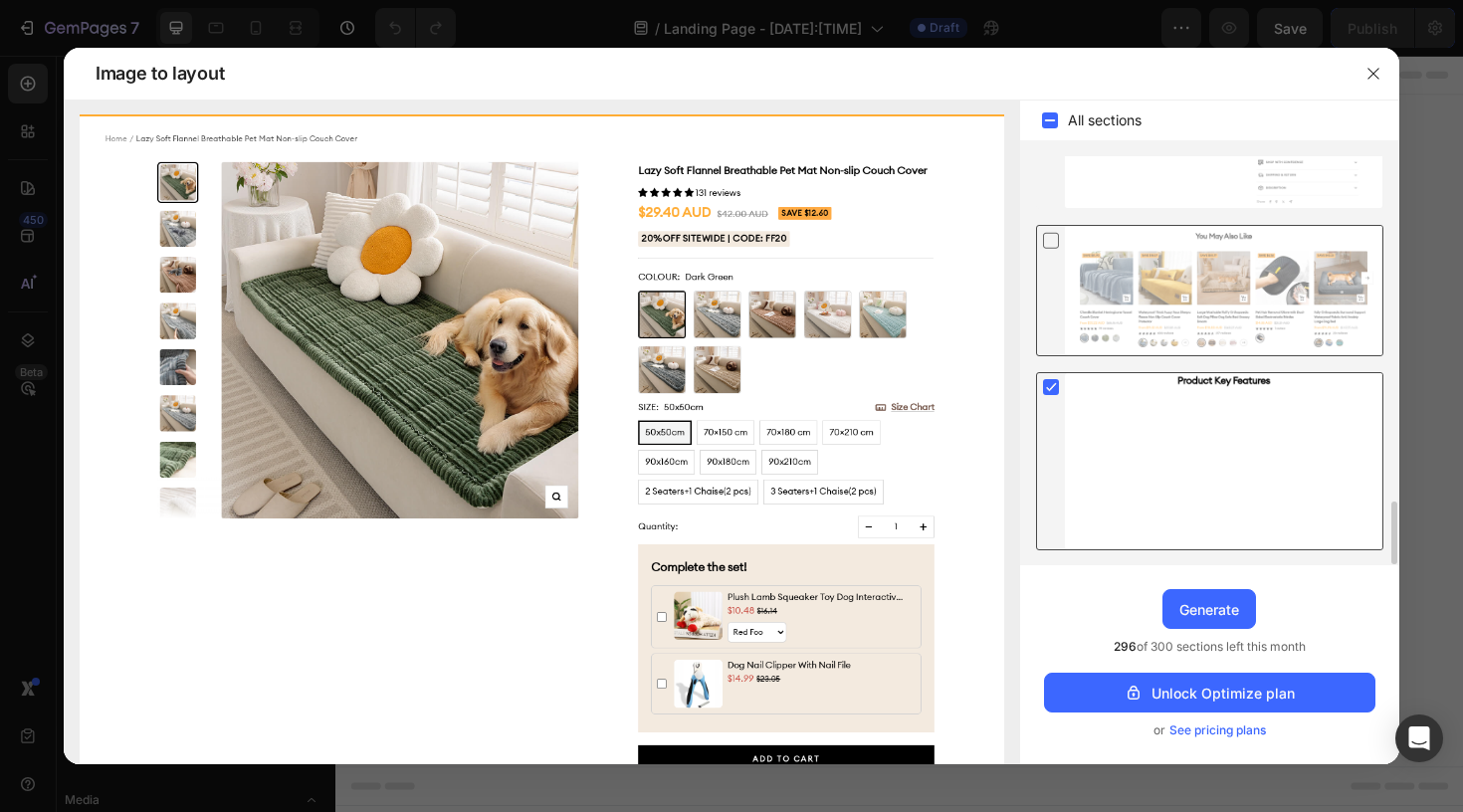 click 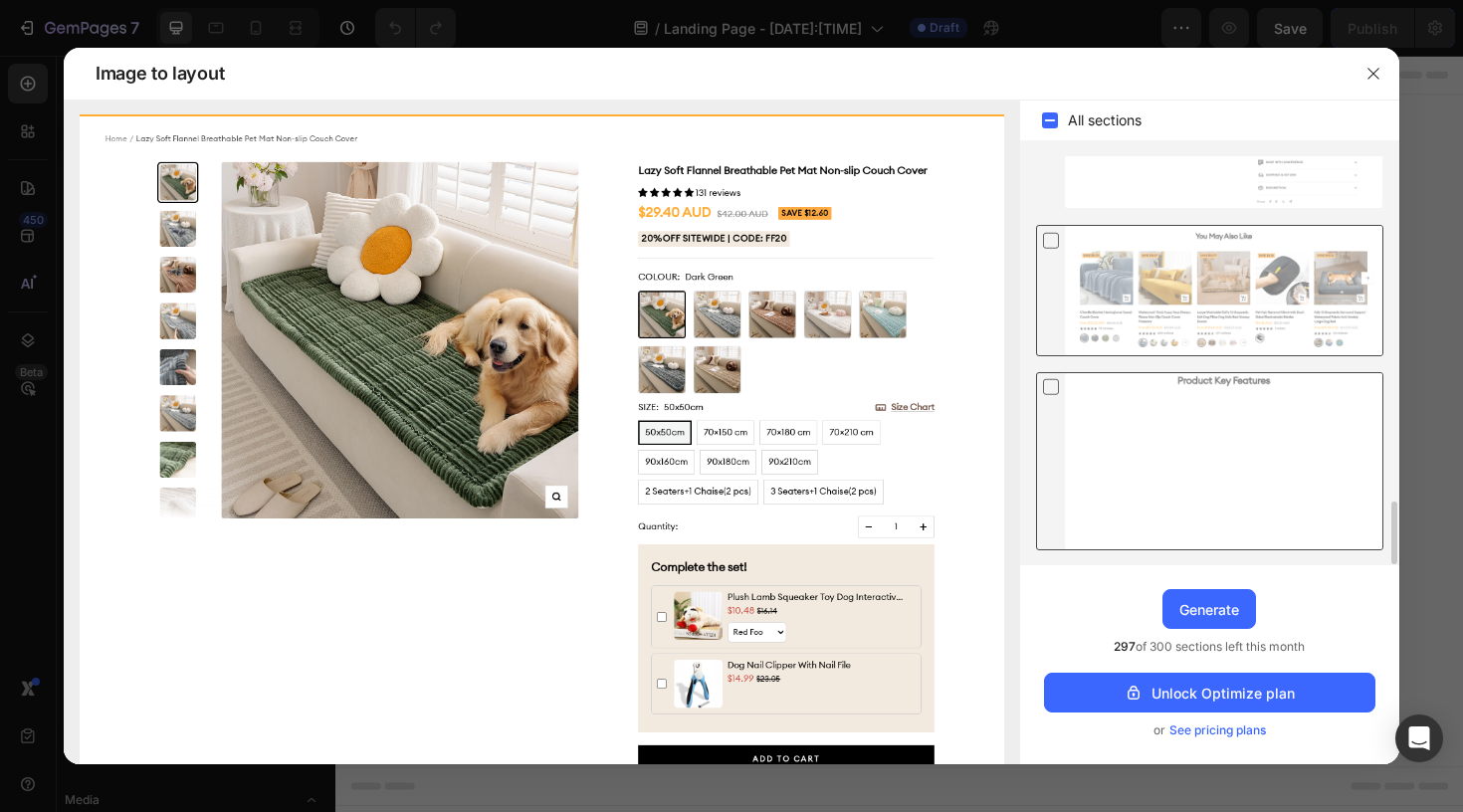 scroll, scrollTop: 2221, scrollLeft: 0, axis: vertical 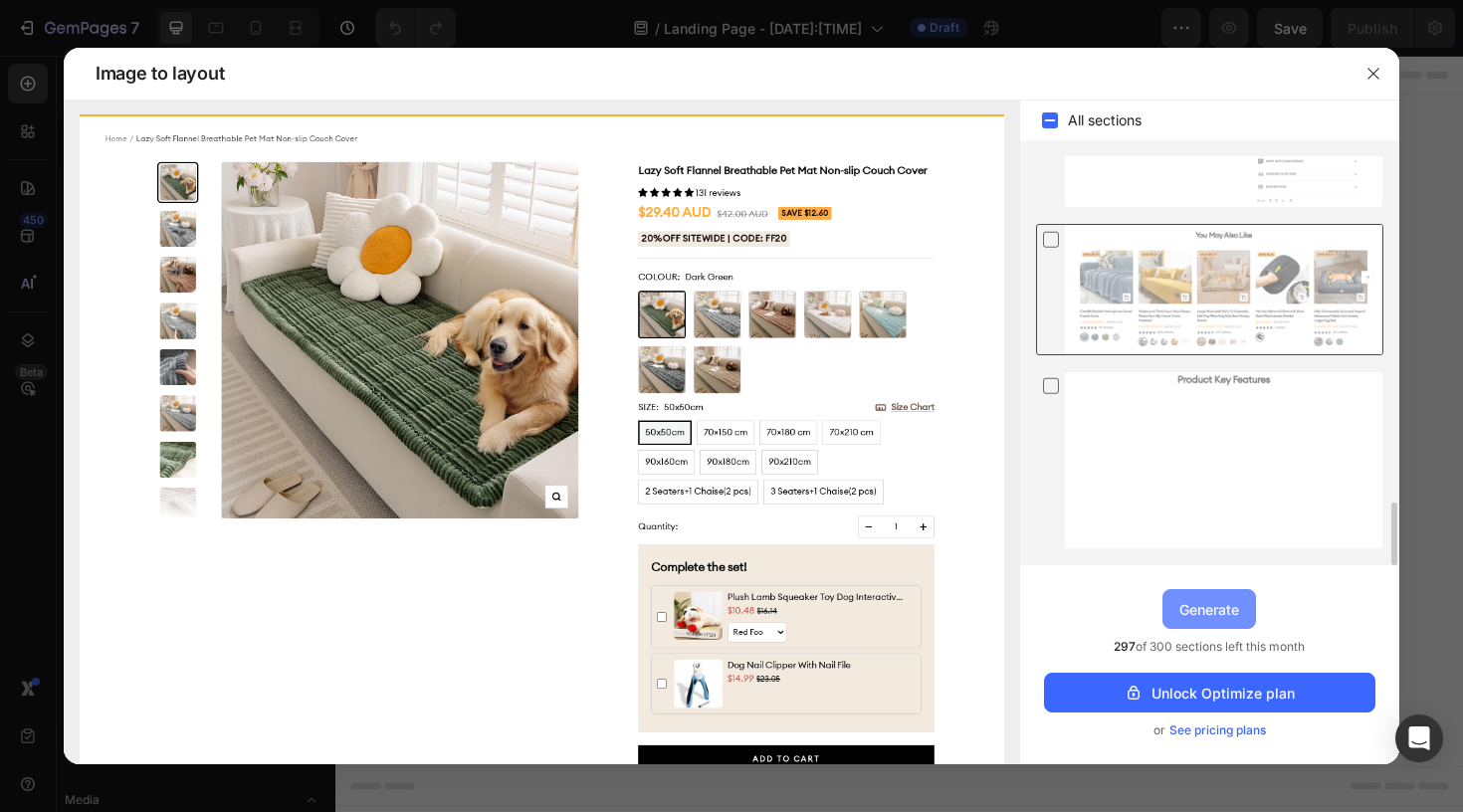 click on "Generate" at bounding box center [1209, 609] 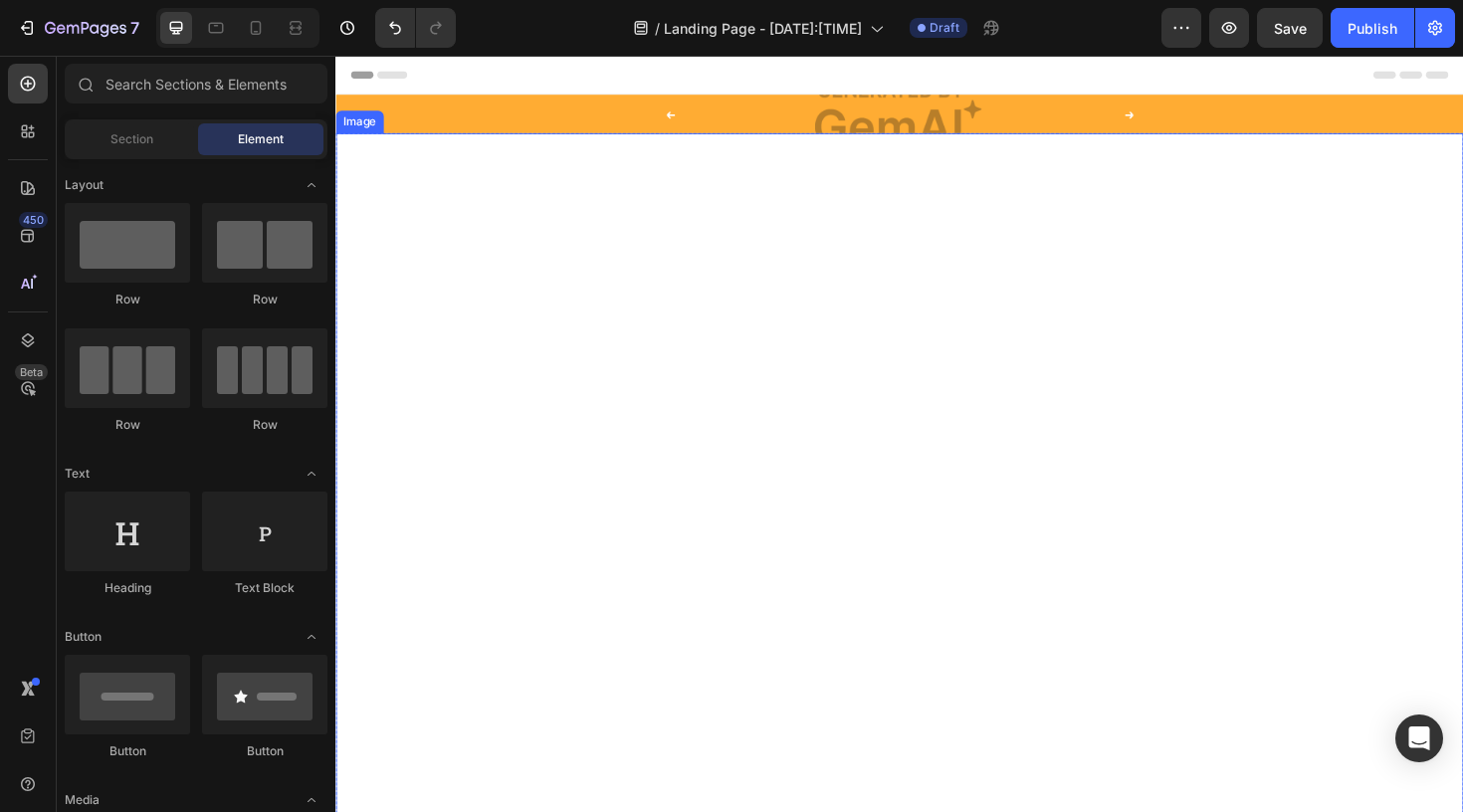 scroll, scrollTop: 0, scrollLeft: 0, axis: both 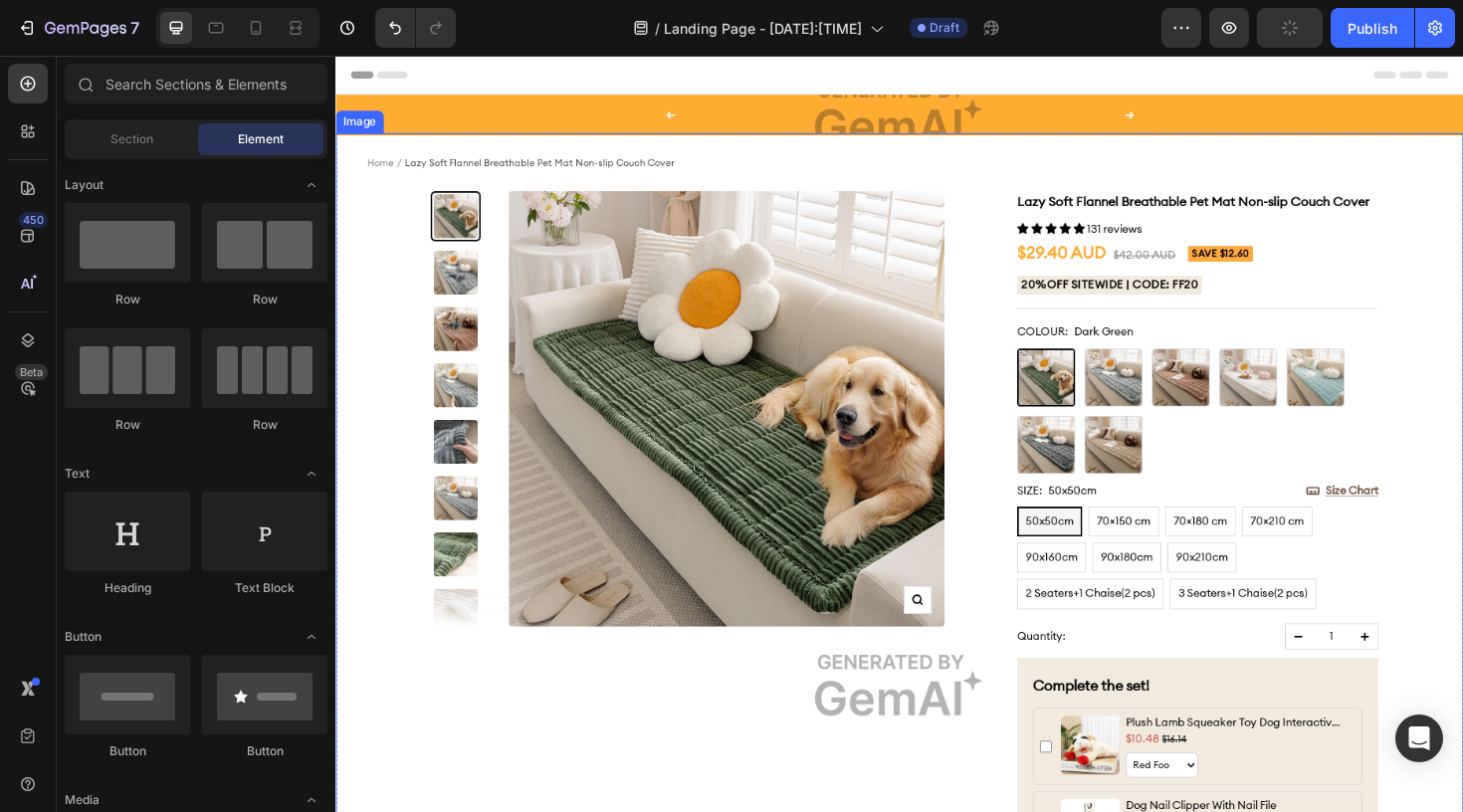 click at bounding box center (933, 721) 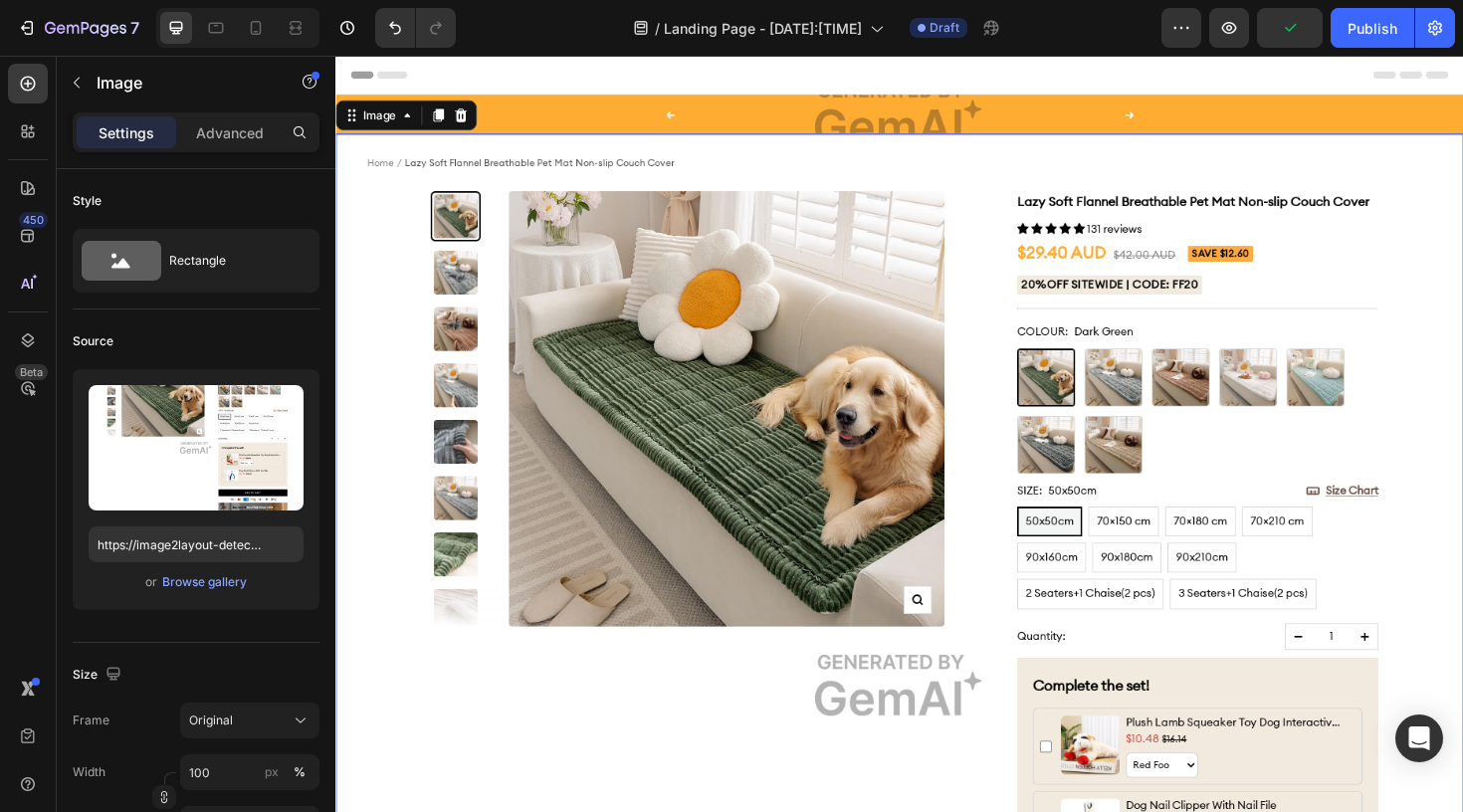 click at bounding box center (933, 721) 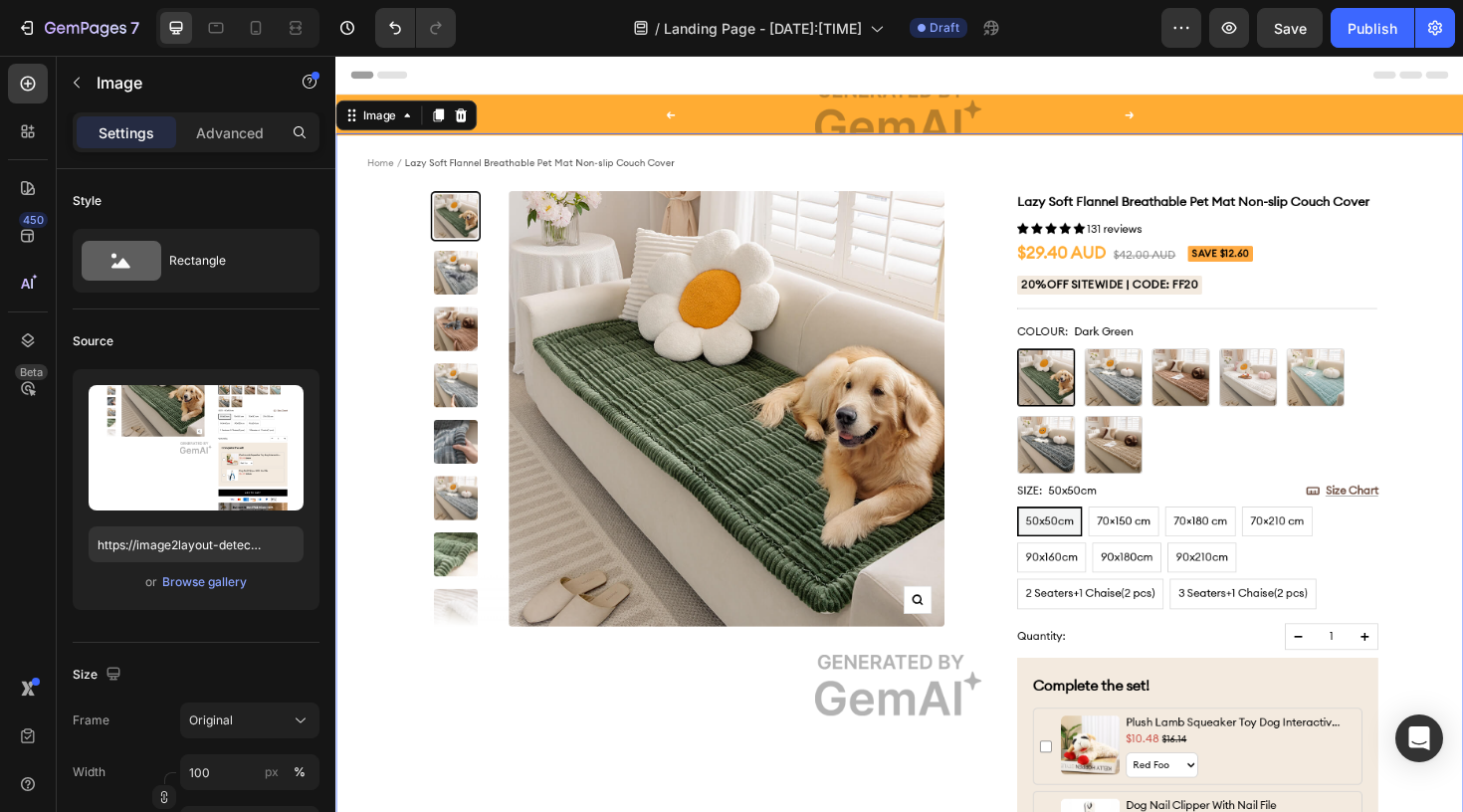 click at bounding box center (933, 721) 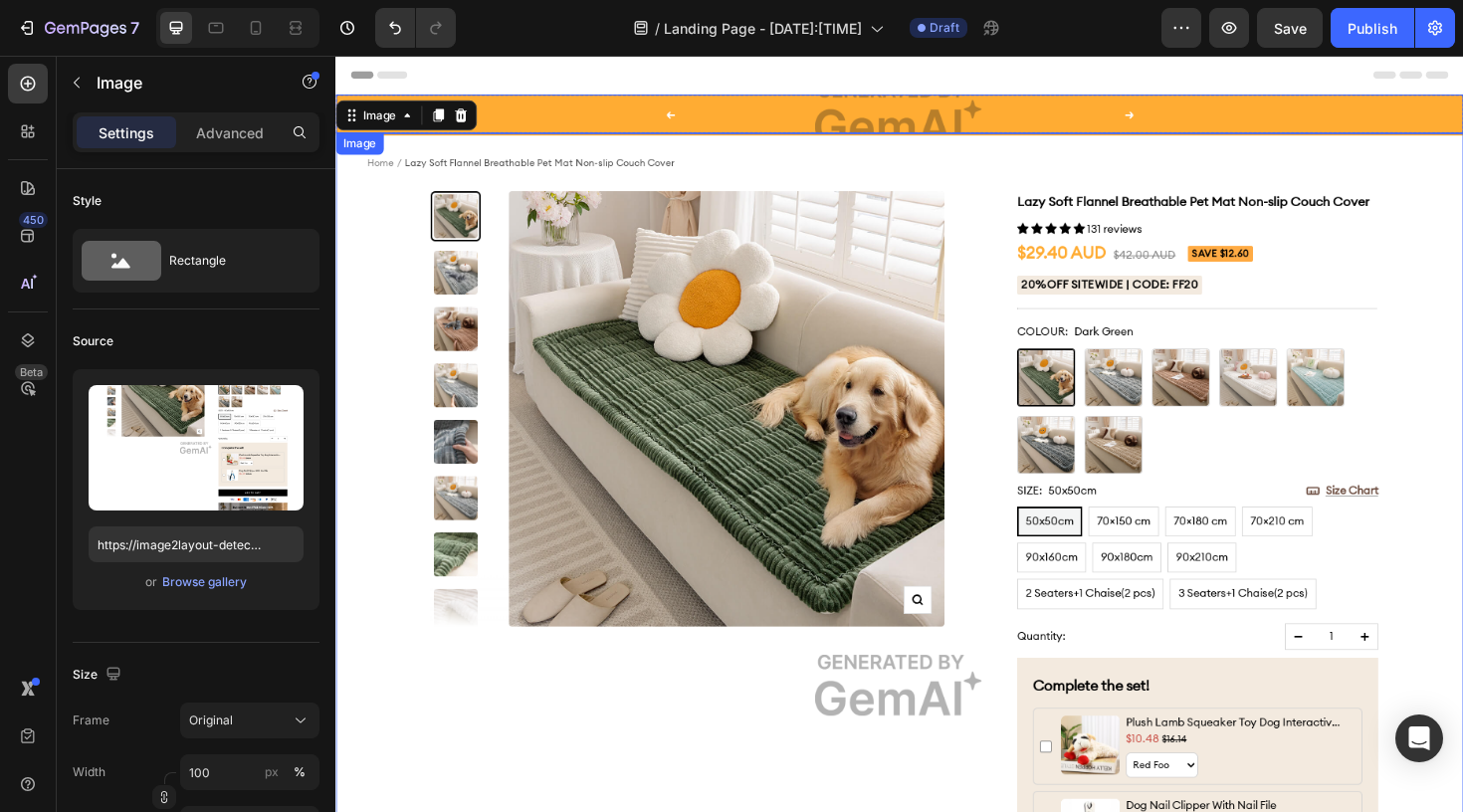 click at bounding box center [933, 116] 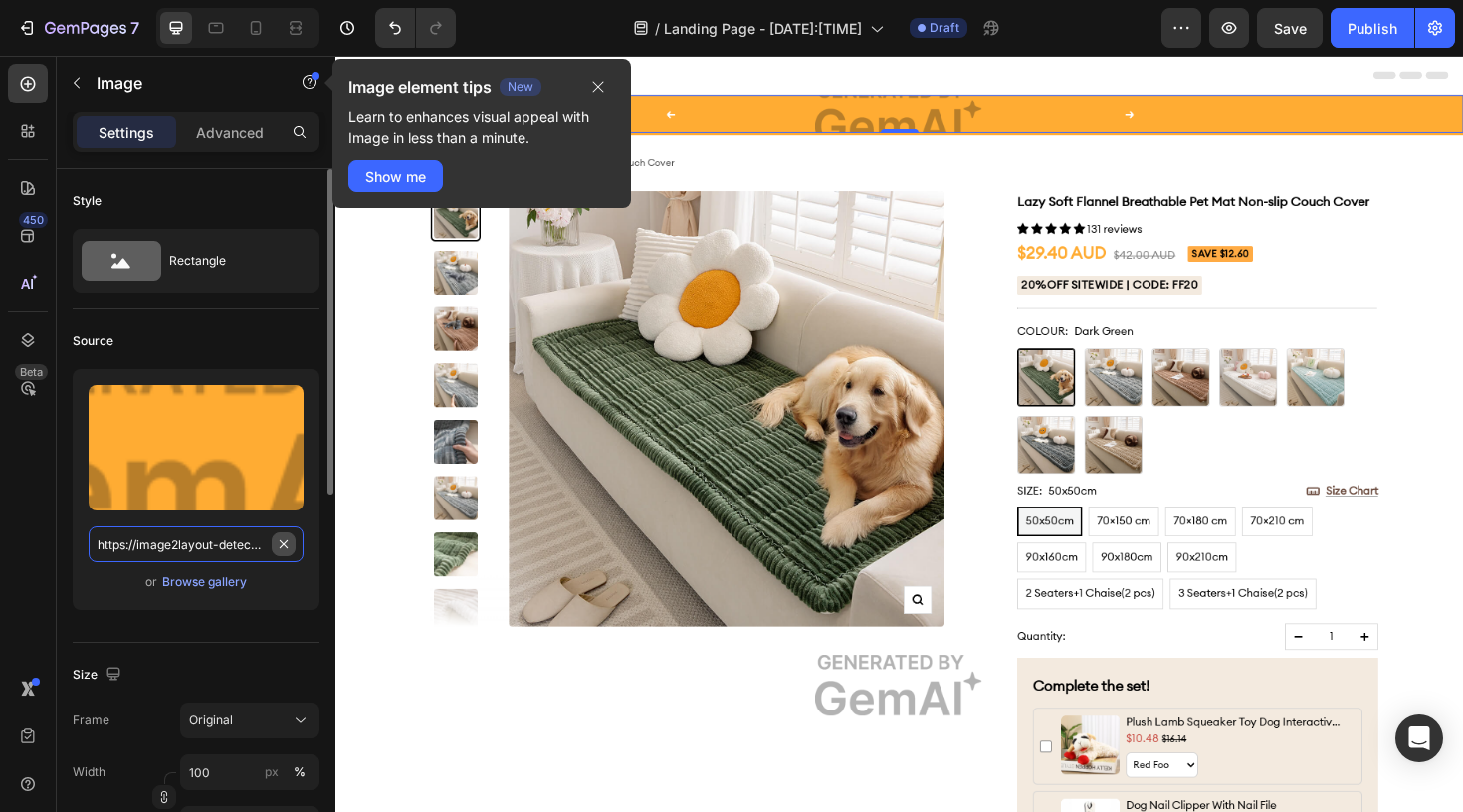 type 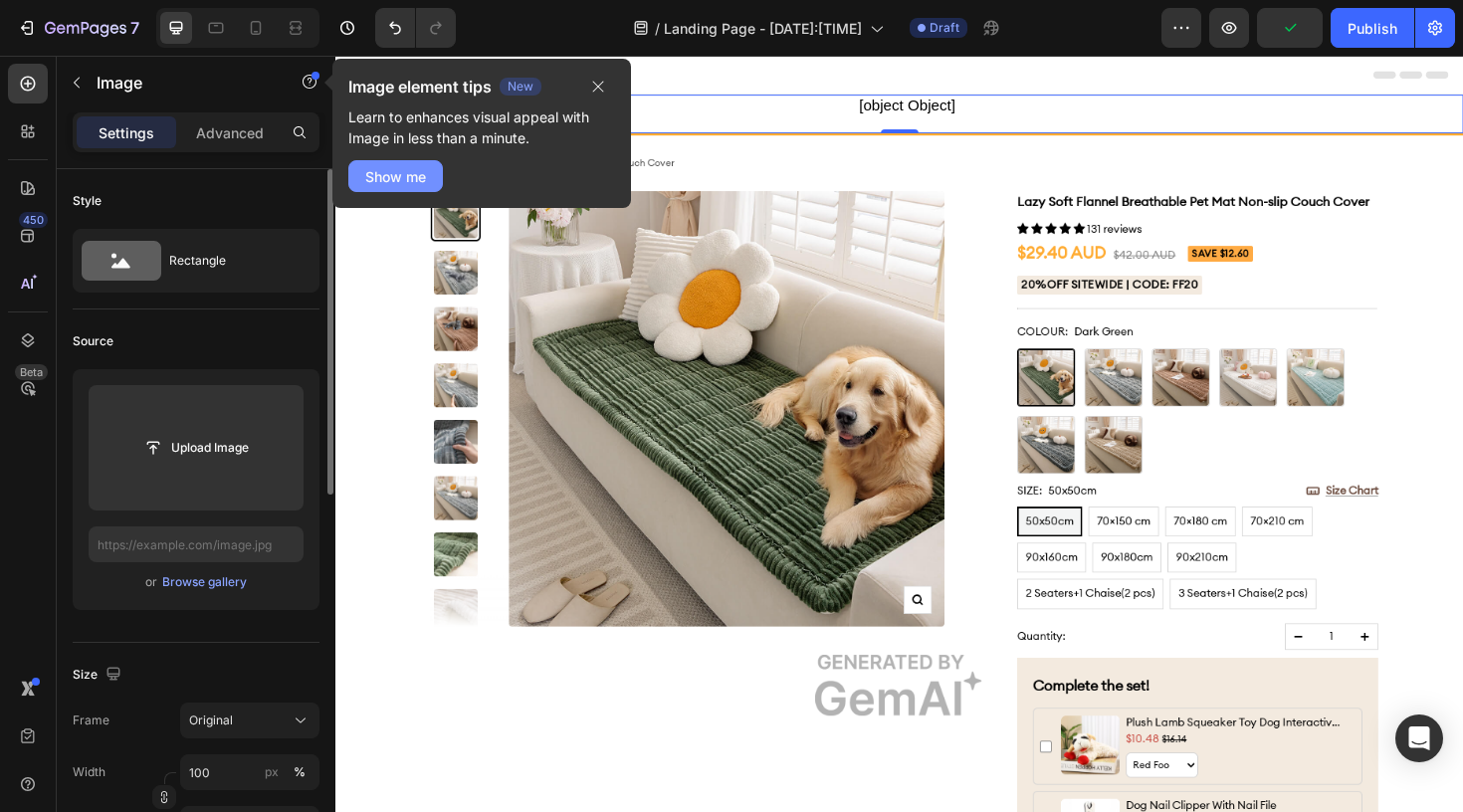 click on "Show me" at bounding box center (395, 176) 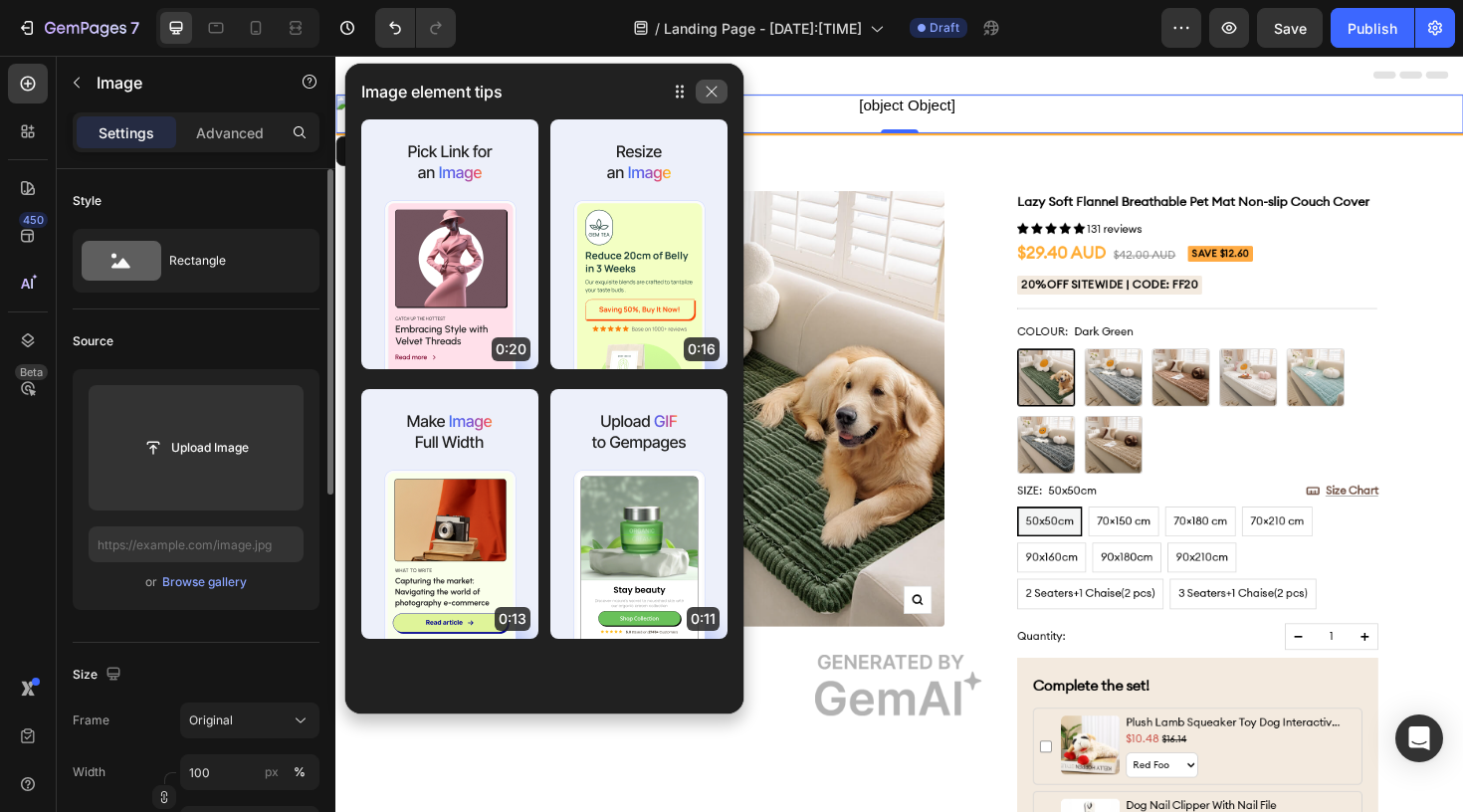 click 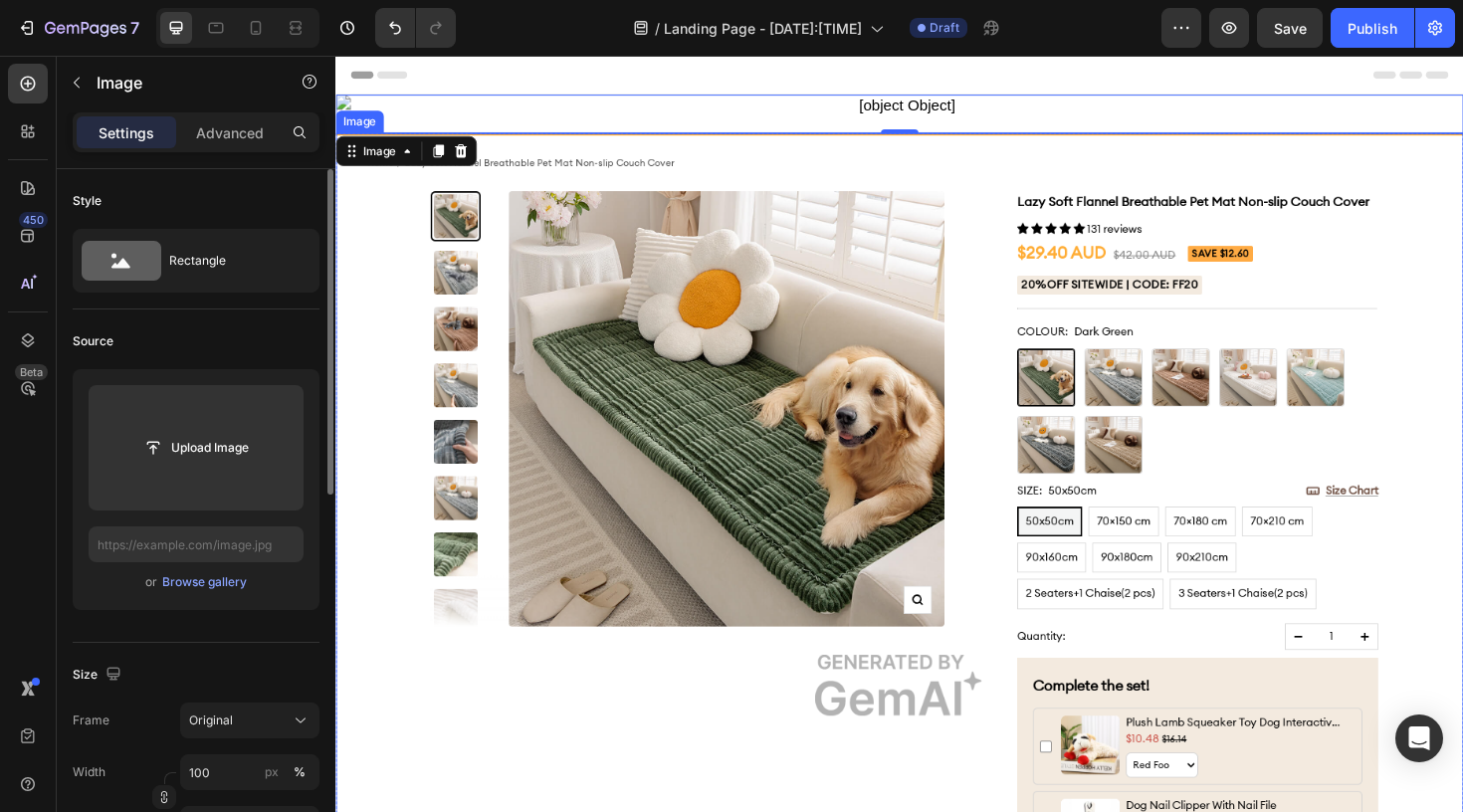 scroll, scrollTop: 0, scrollLeft: 0, axis: both 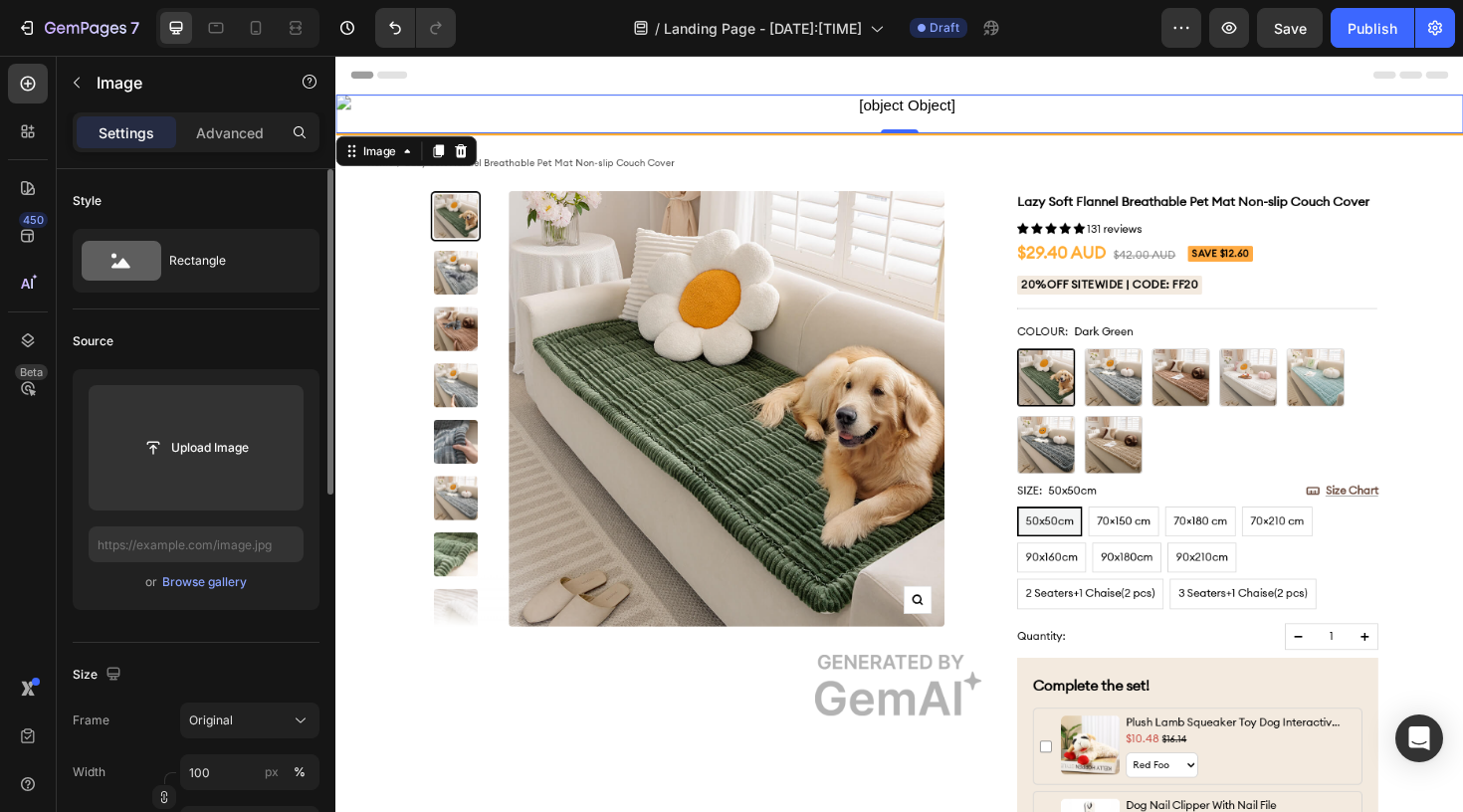 click at bounding box center [933, 116] 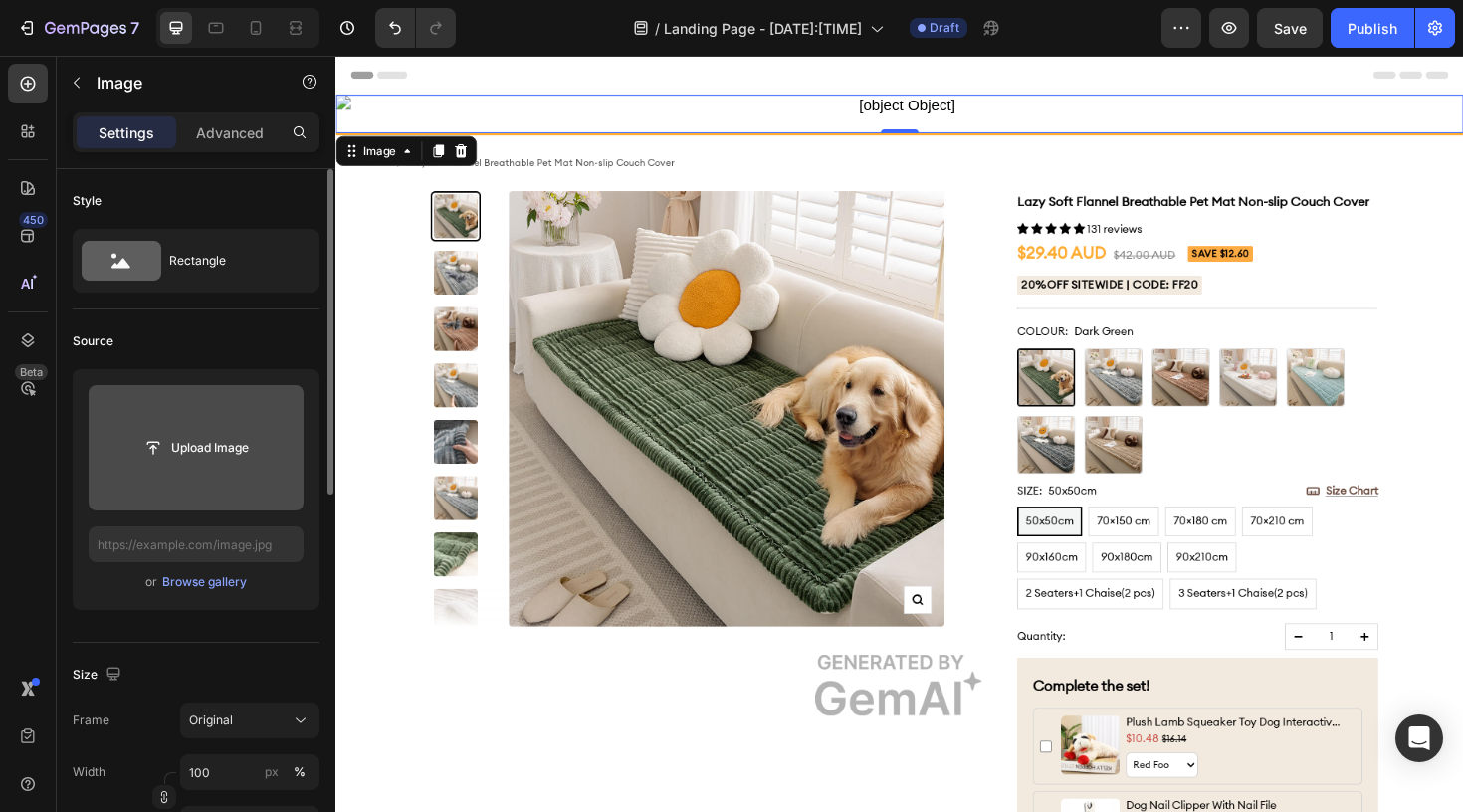 click 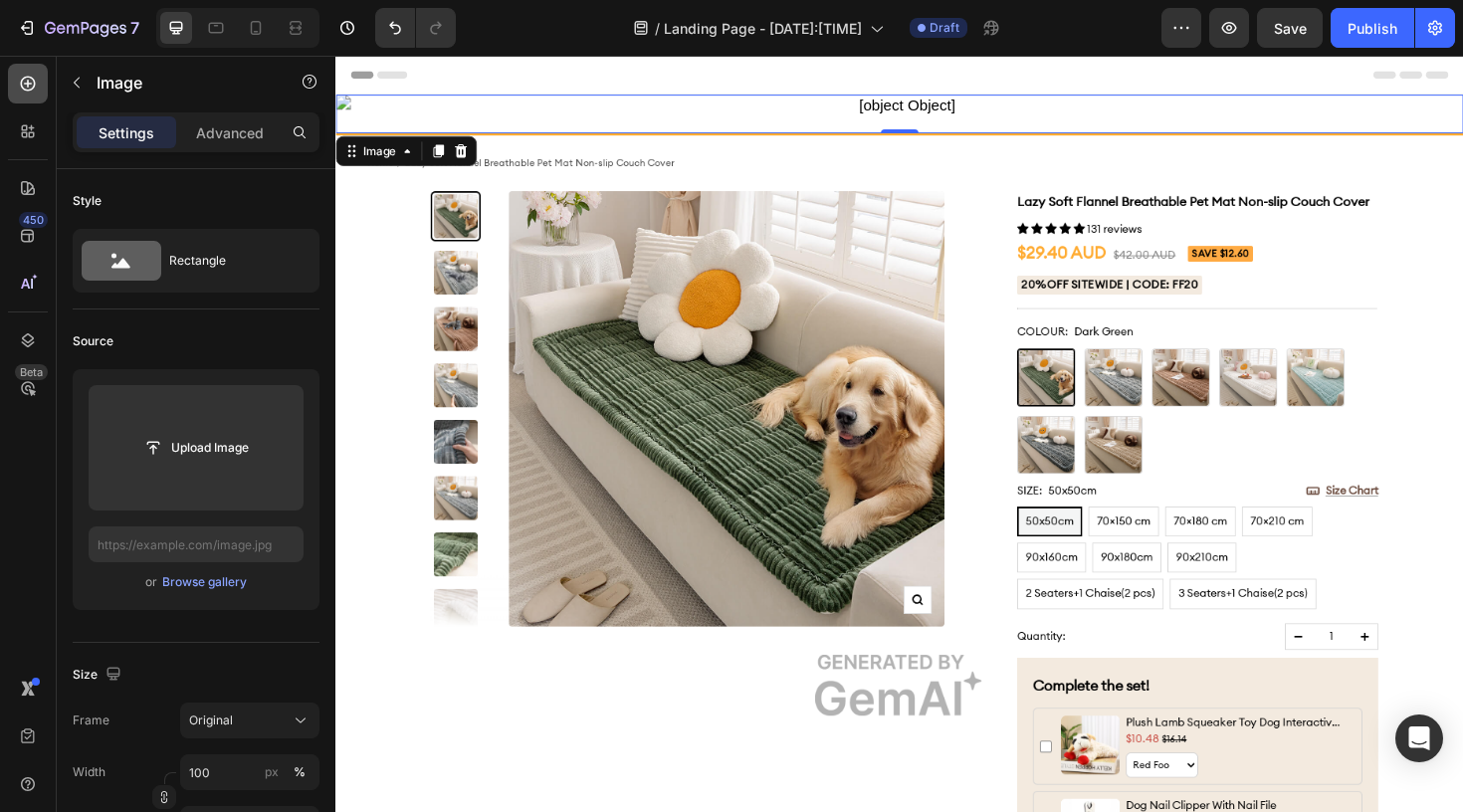 click 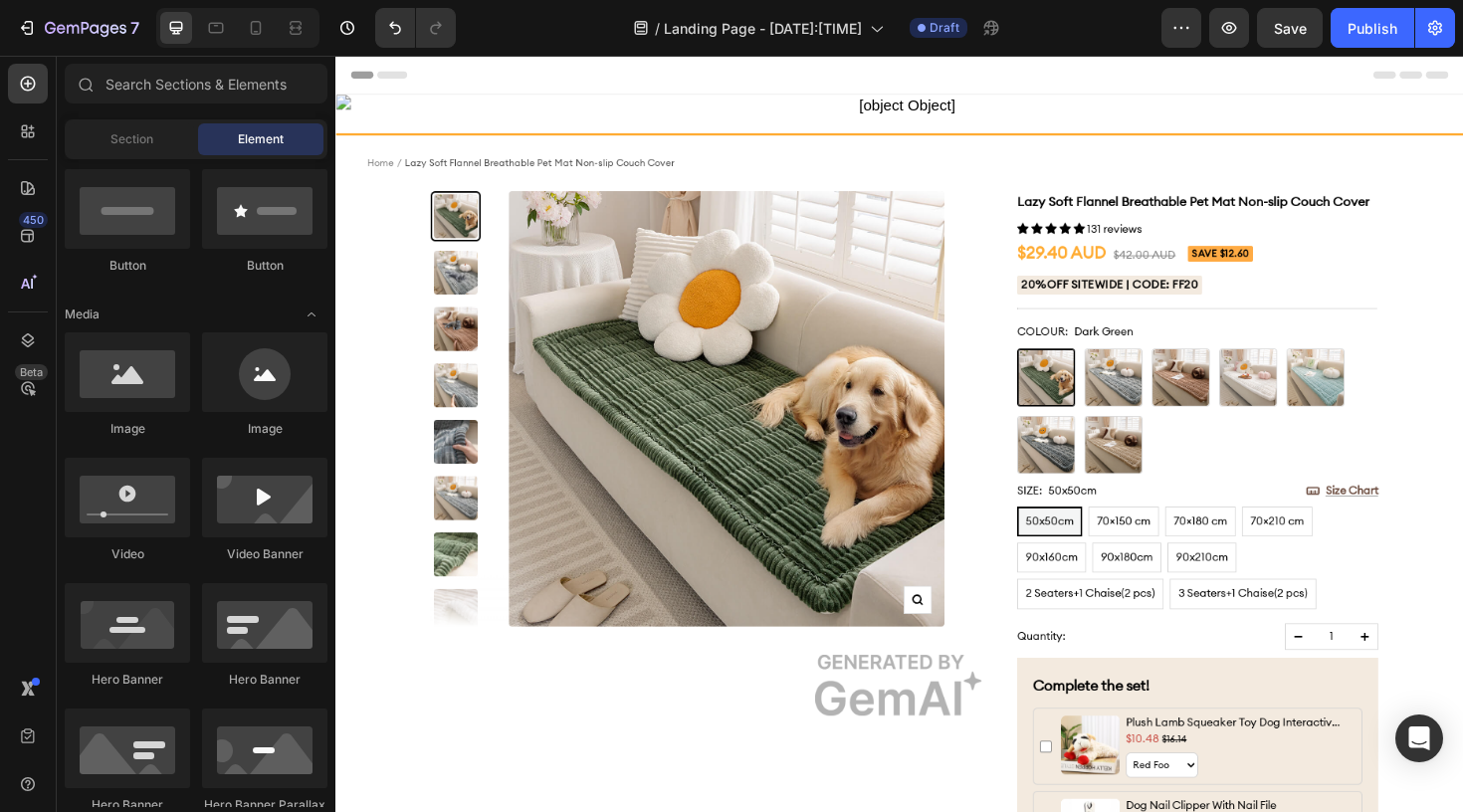 scroll, scrollTop: 0, scrollLeft: 0, axis: both 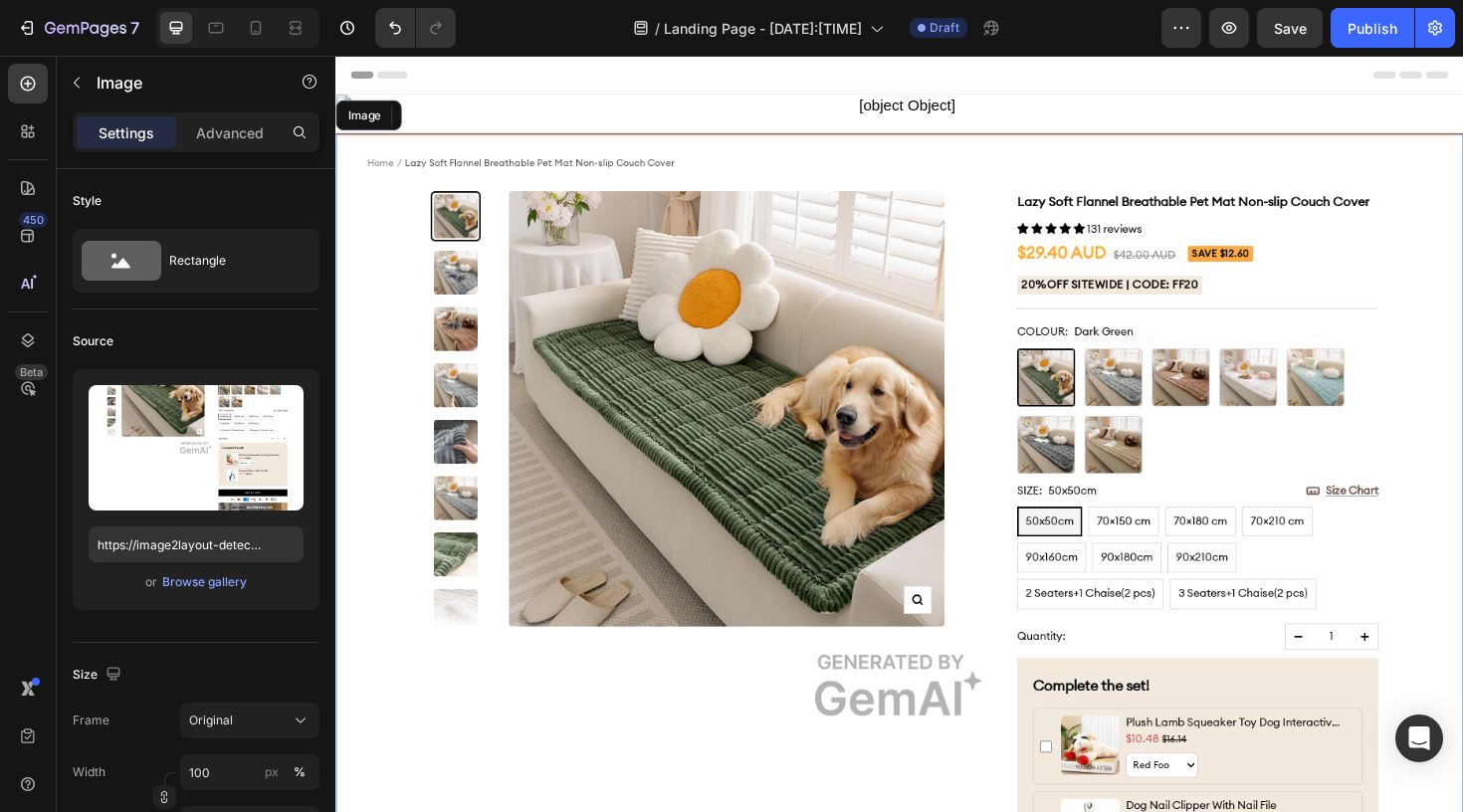 click at bounding box center (933, 721) 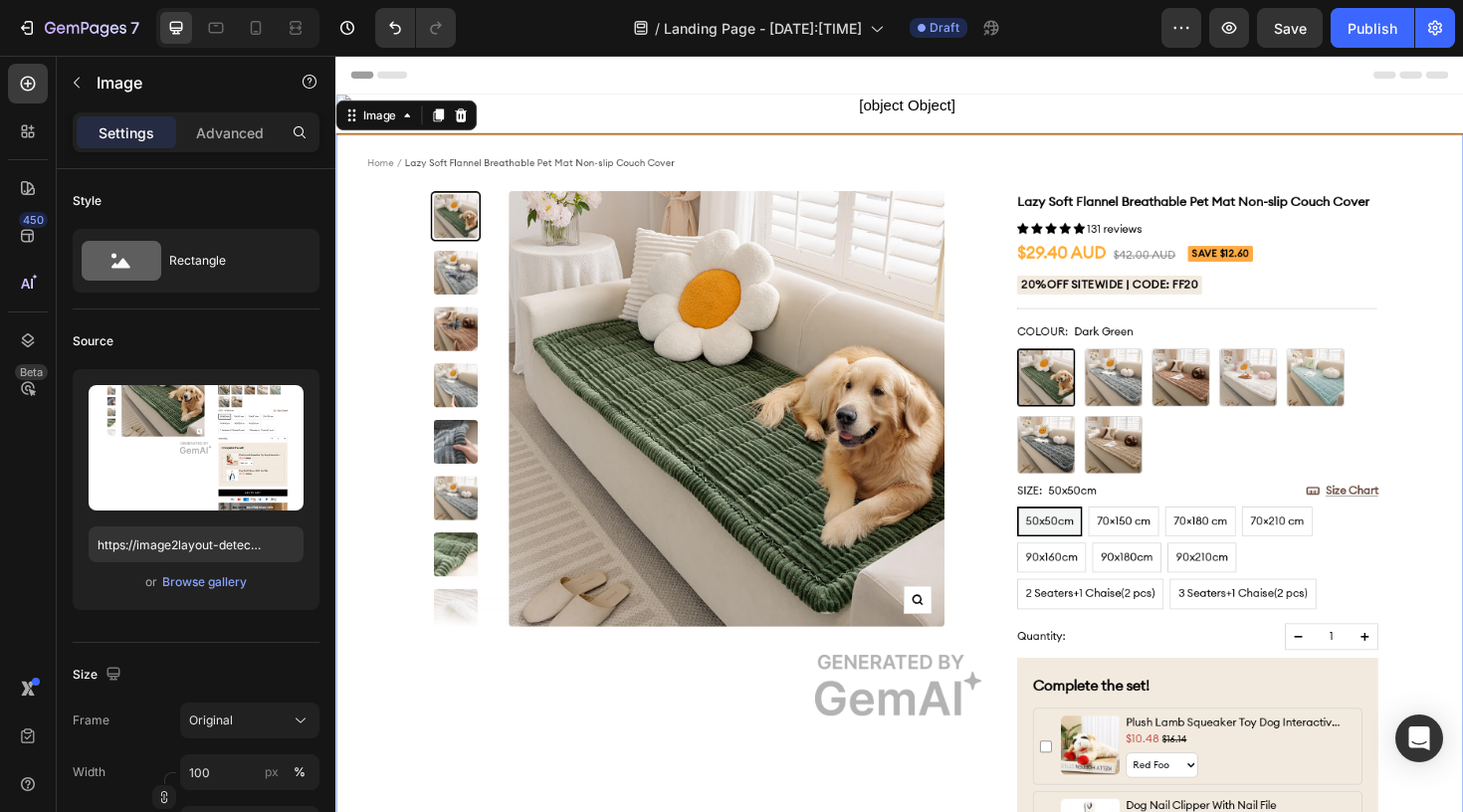click at bounding box center (933, 721) 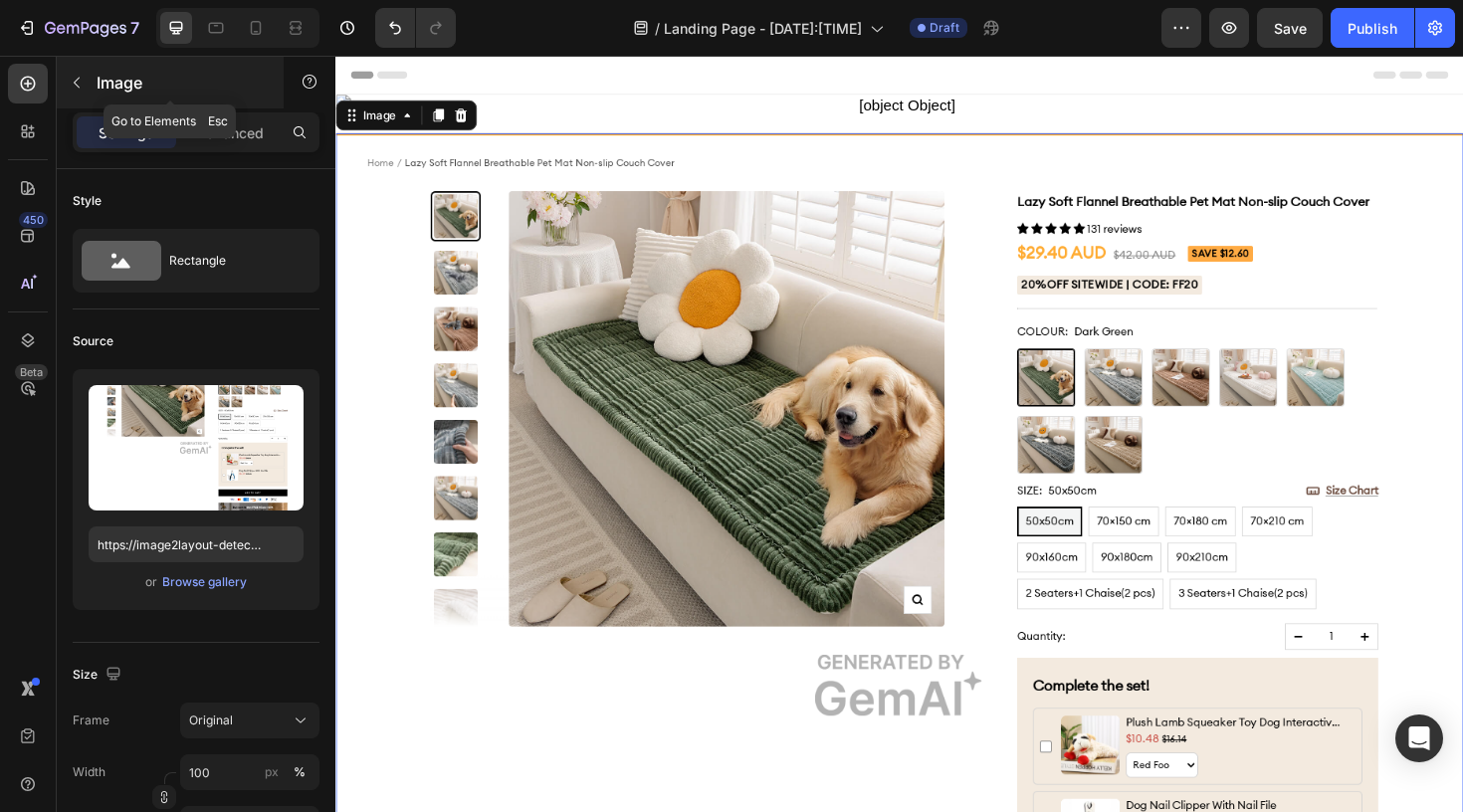 click 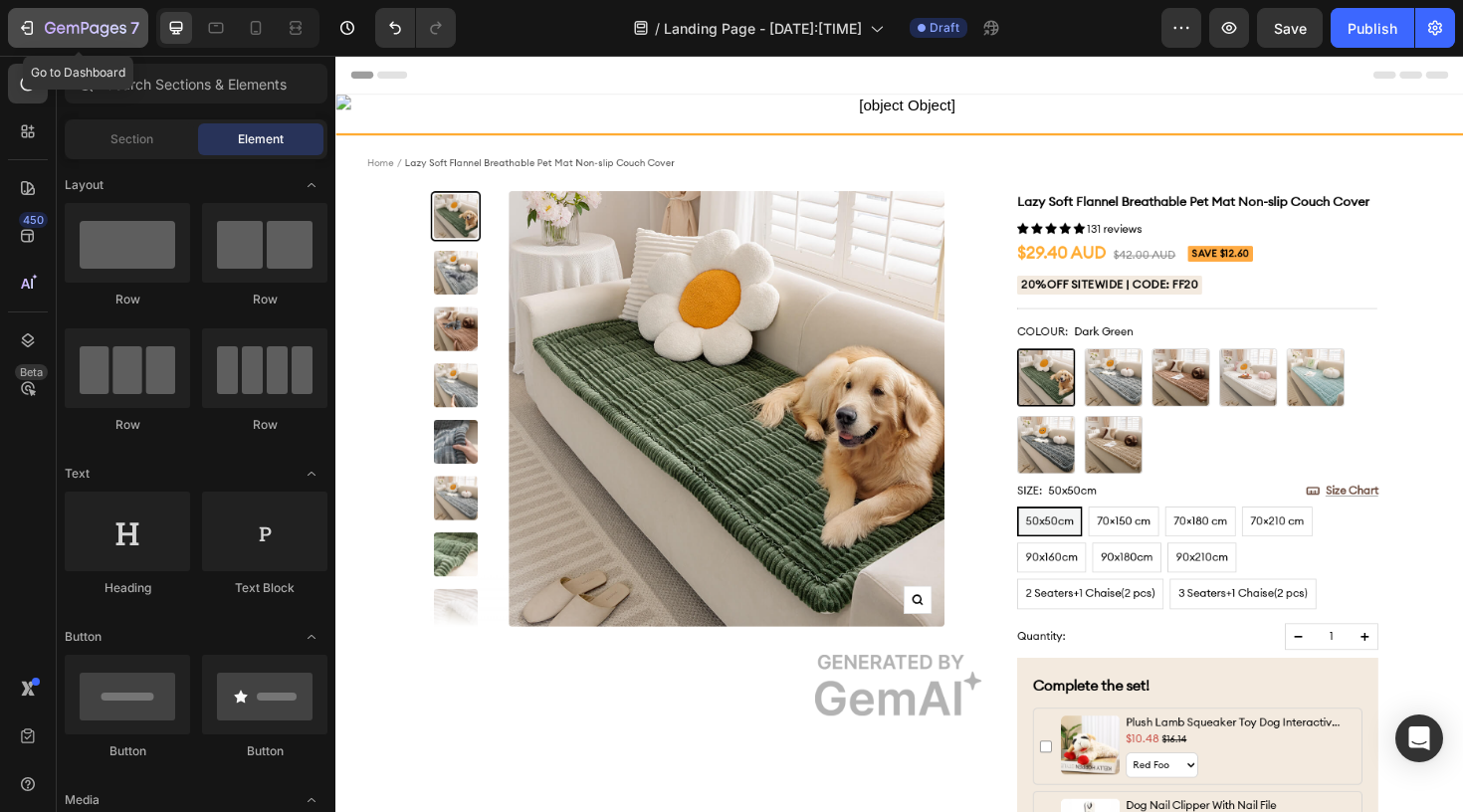 click 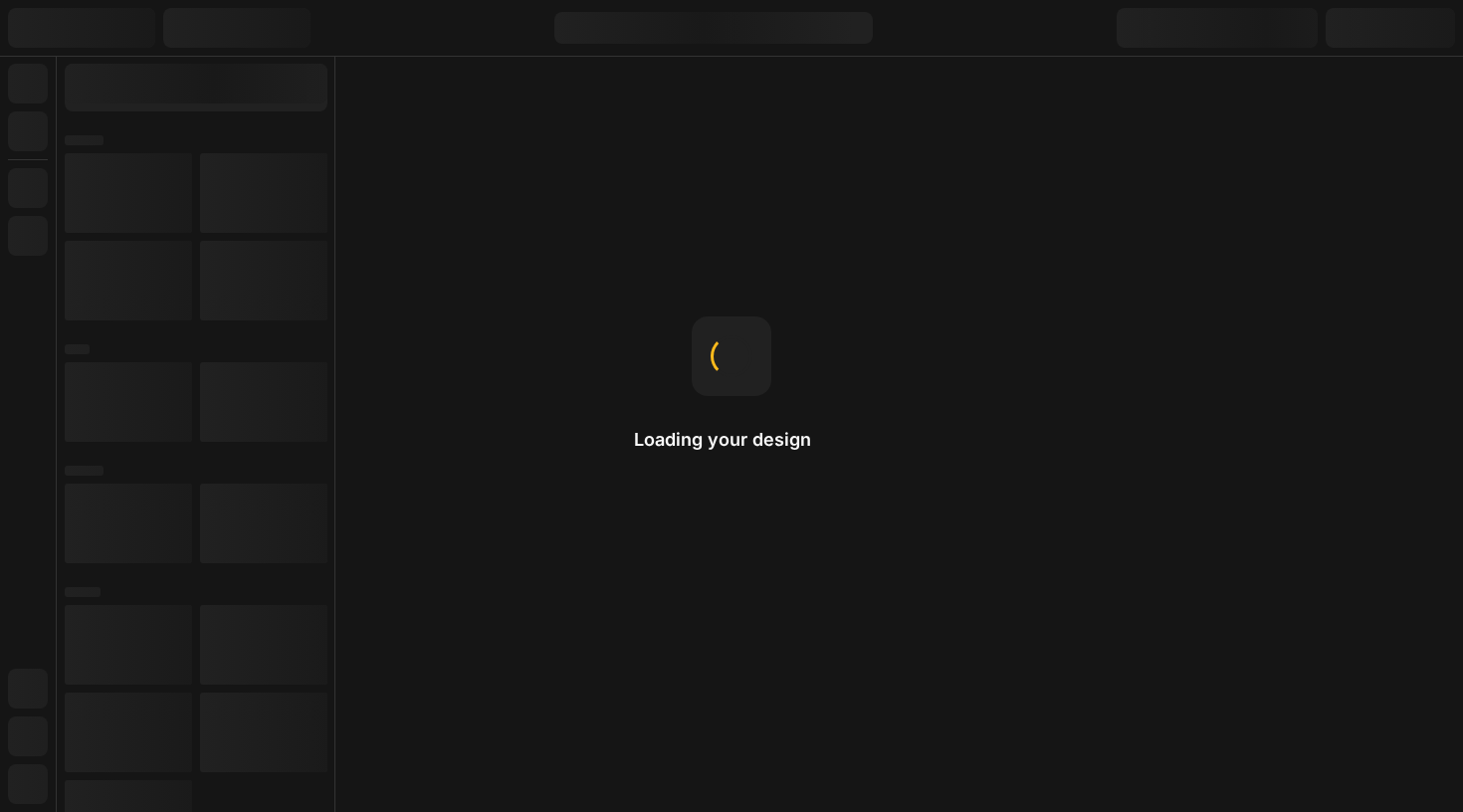 scroll, scrollTop: 0, scrollLeft: 0, axis: both 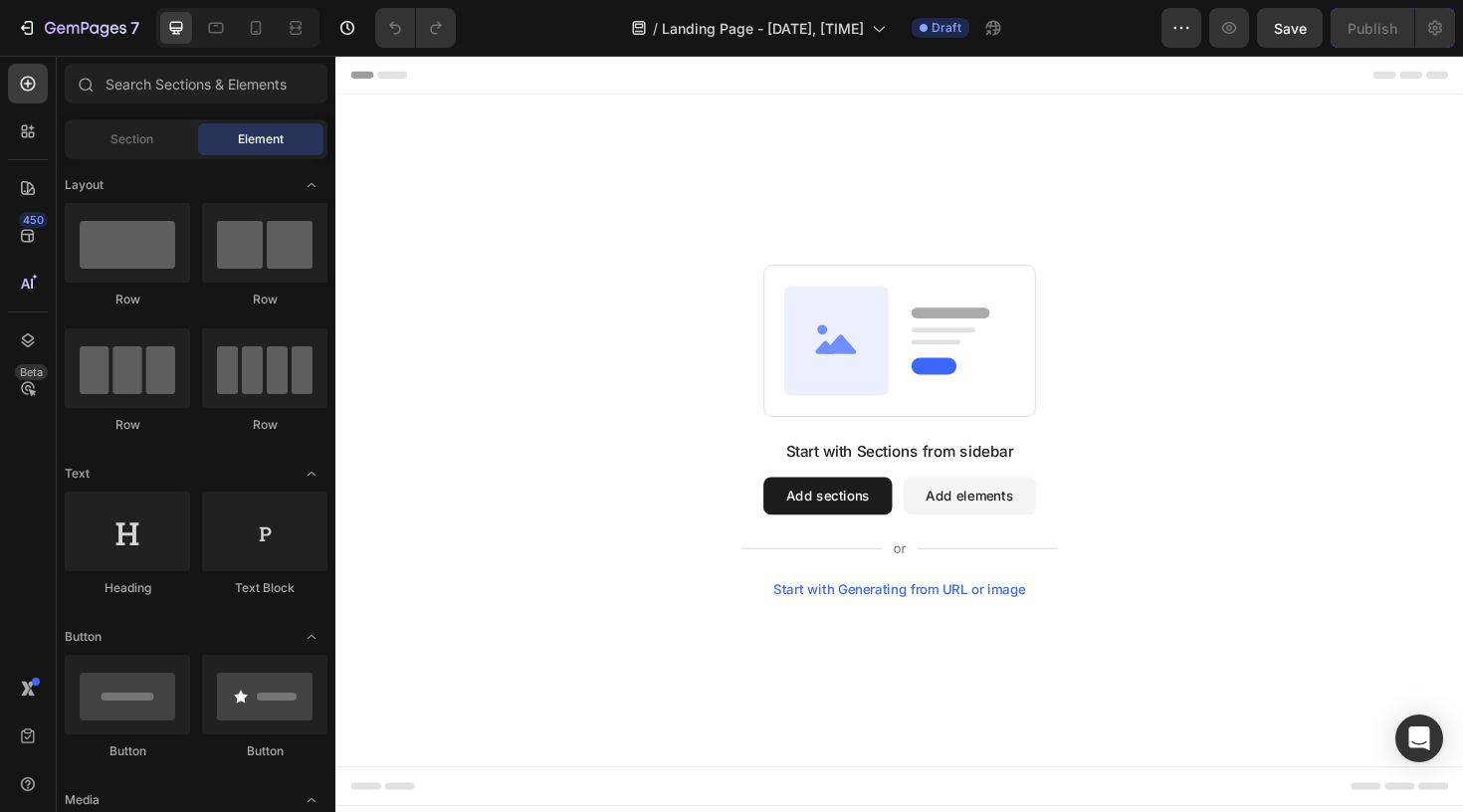click on "Start with Generating from URL or image" at bounding box center [933, 621] 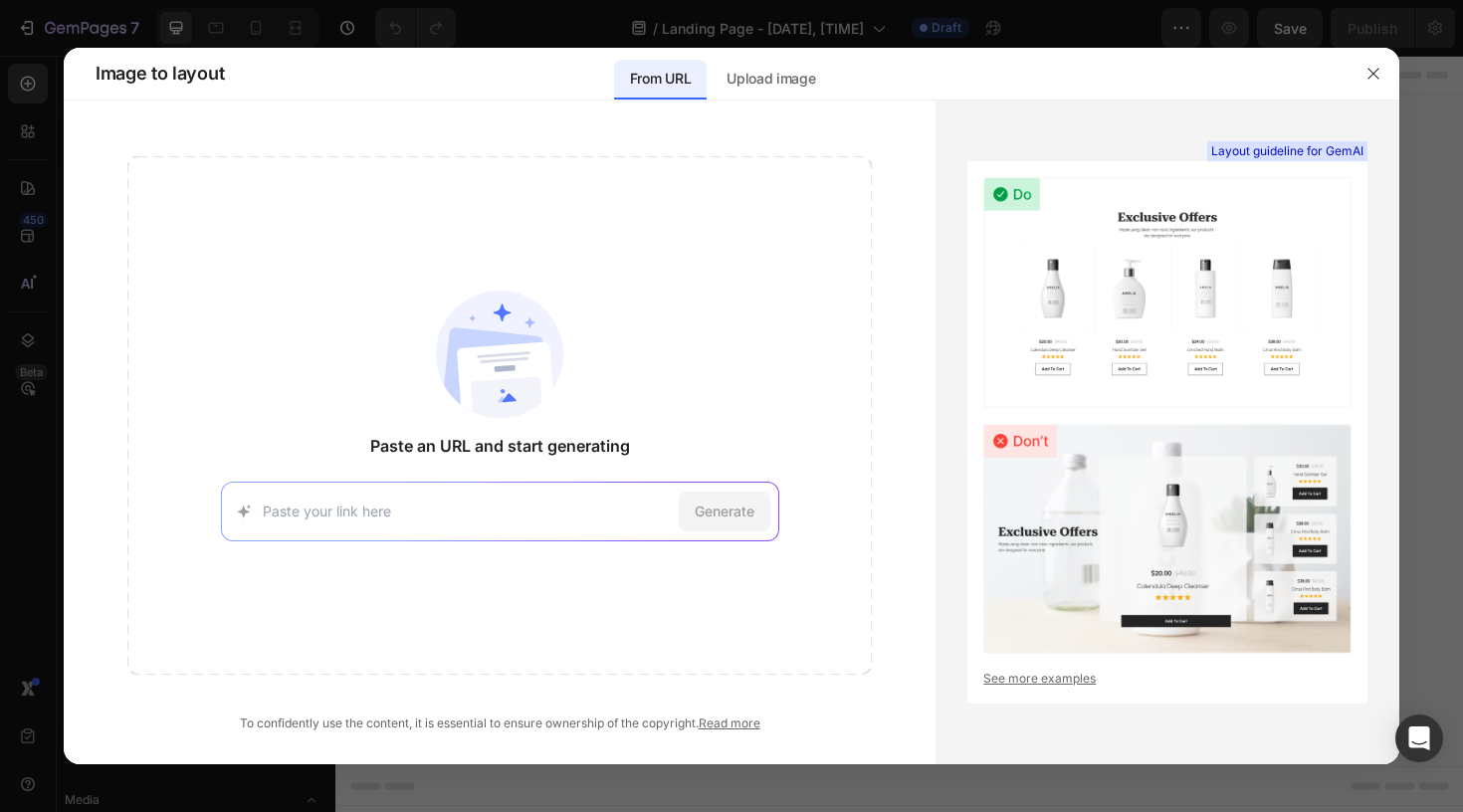 click at bounding box center [467, 510] 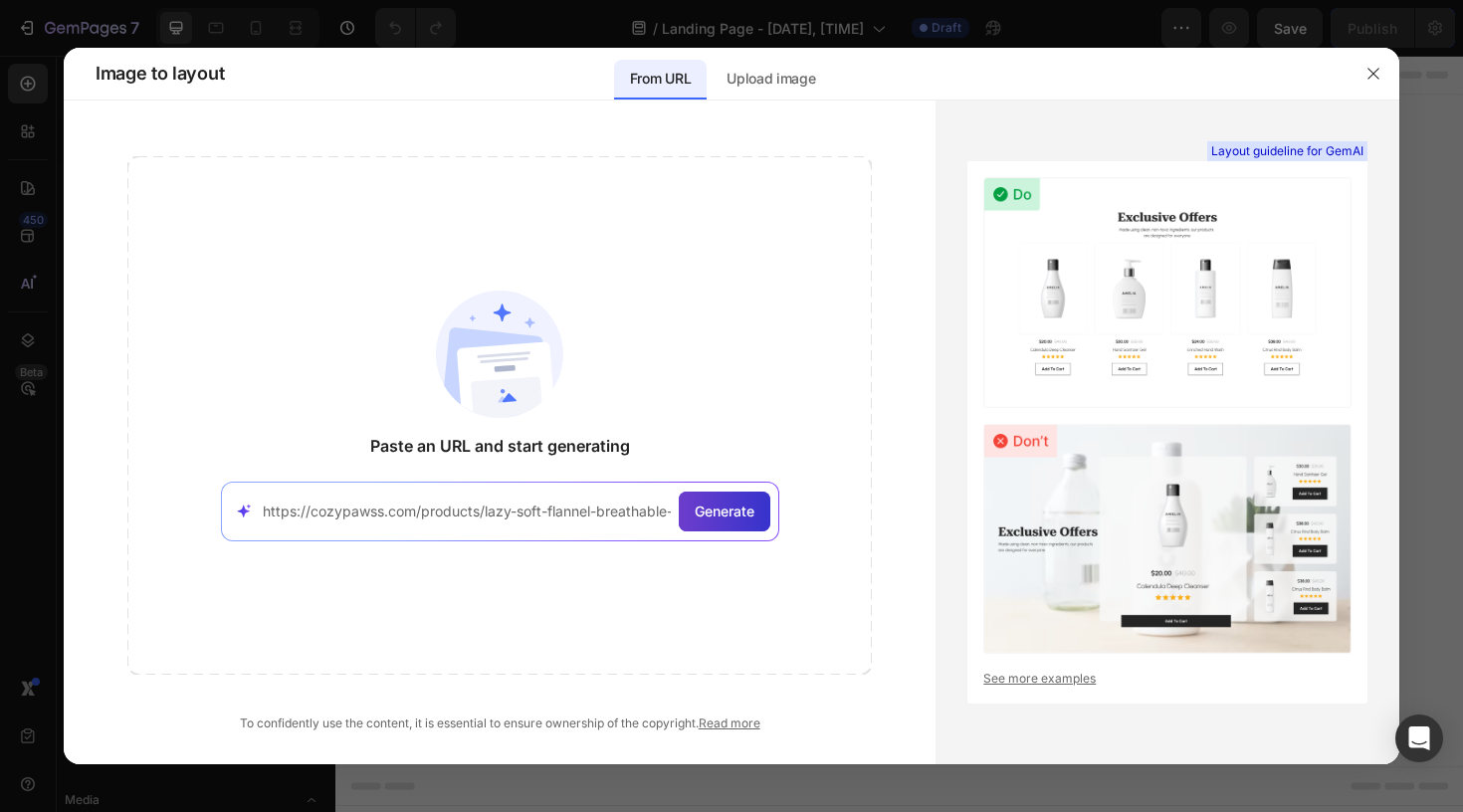 type on "https://cozypawss.com/products/lazy-soft-flannel-breathable-pet-mat-non-slip-couch-cover" 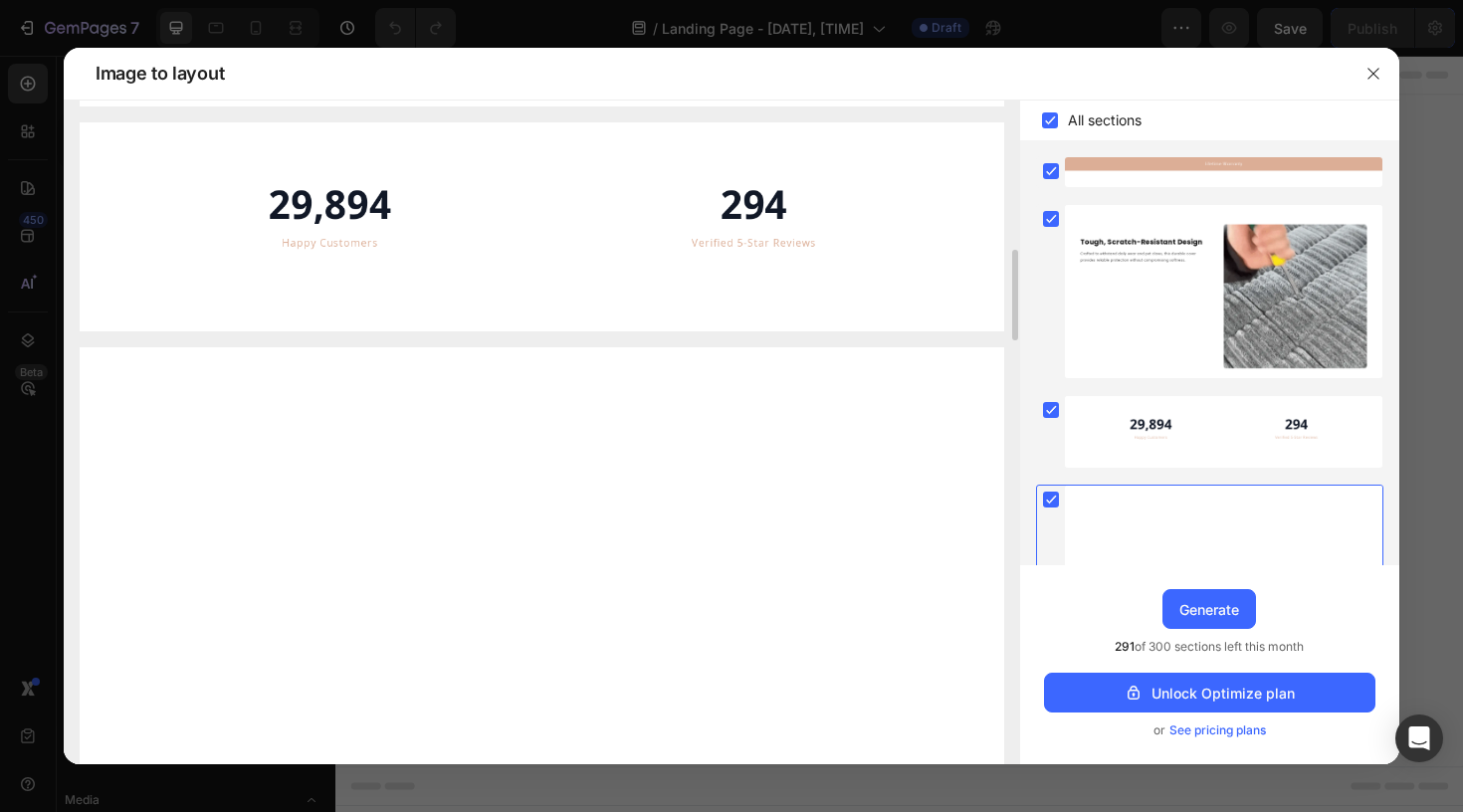 scroll, scrollTop: 806, scrollLeft: 0, axis: vertical 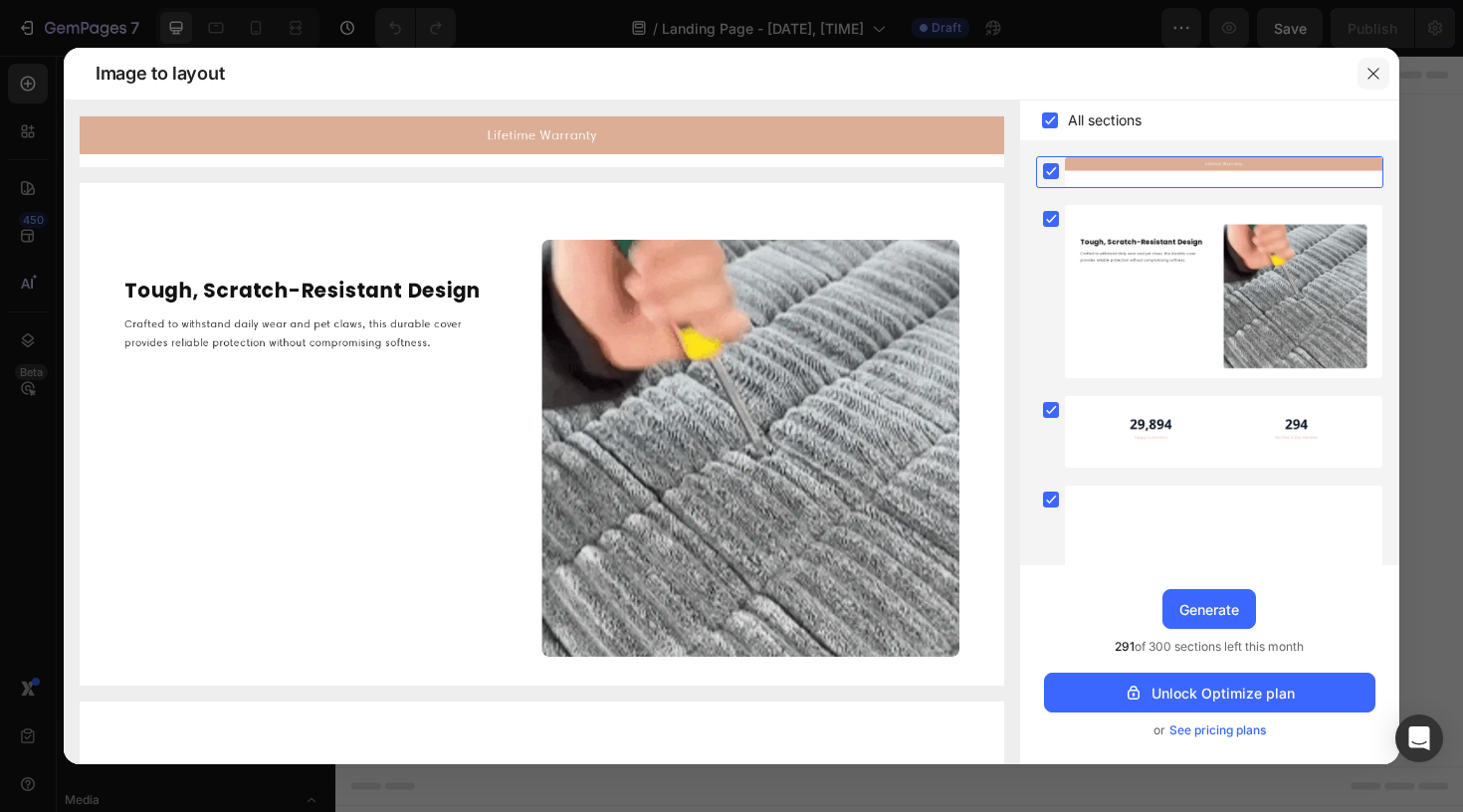 click 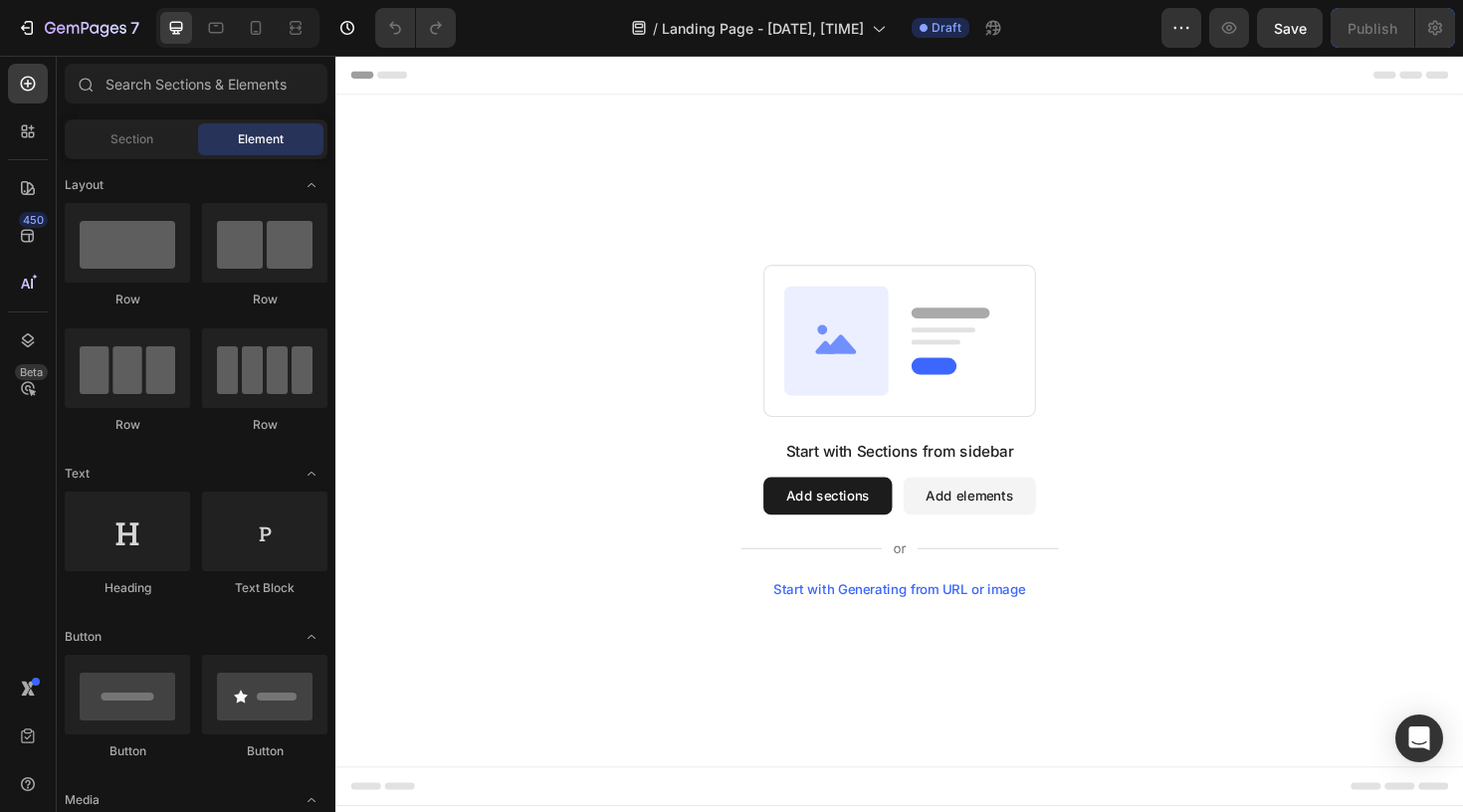 click on "Add sections" at bounding box center [856, 521] 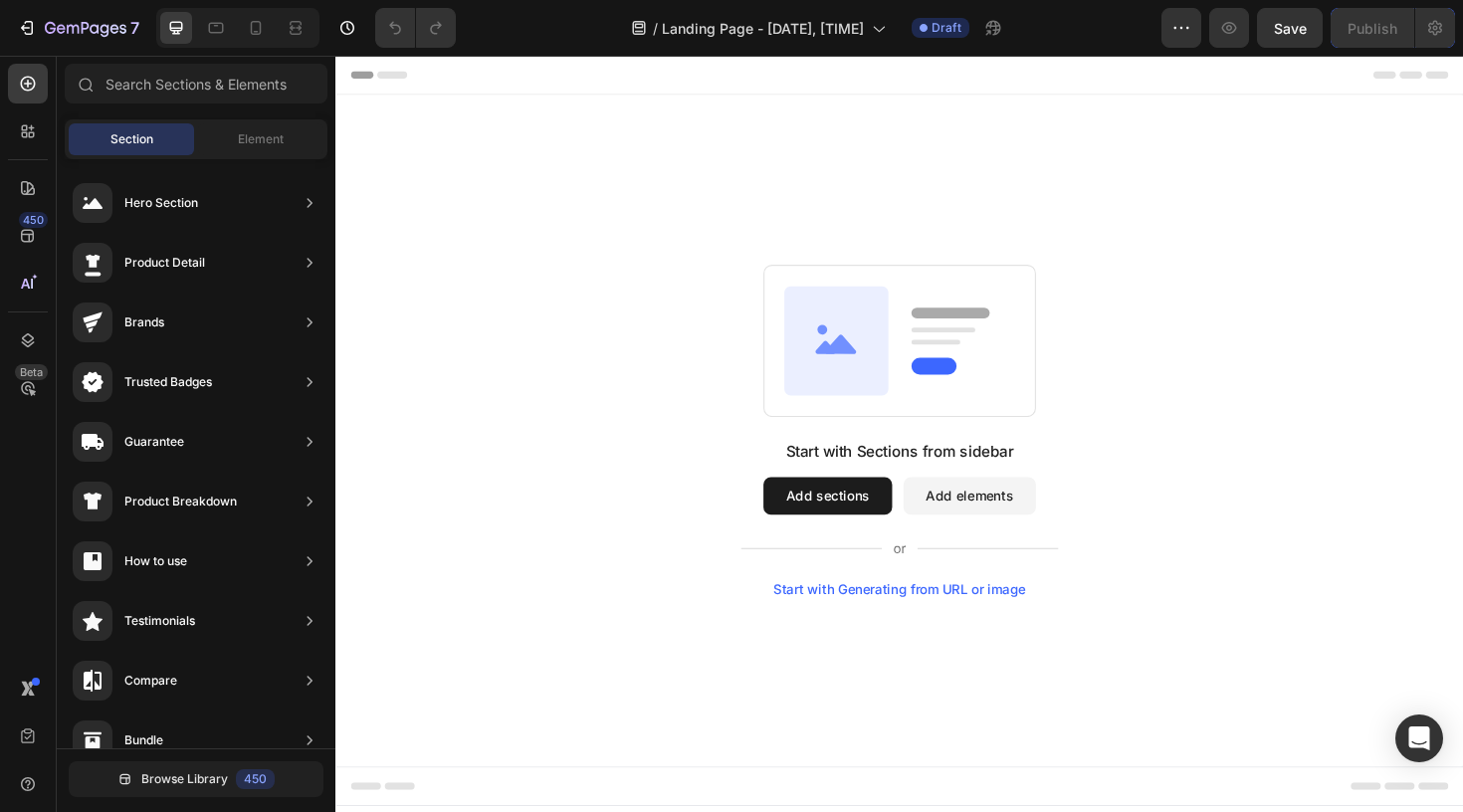 click on "Start with Generating from URL or image" at bounding box center [933, 621] 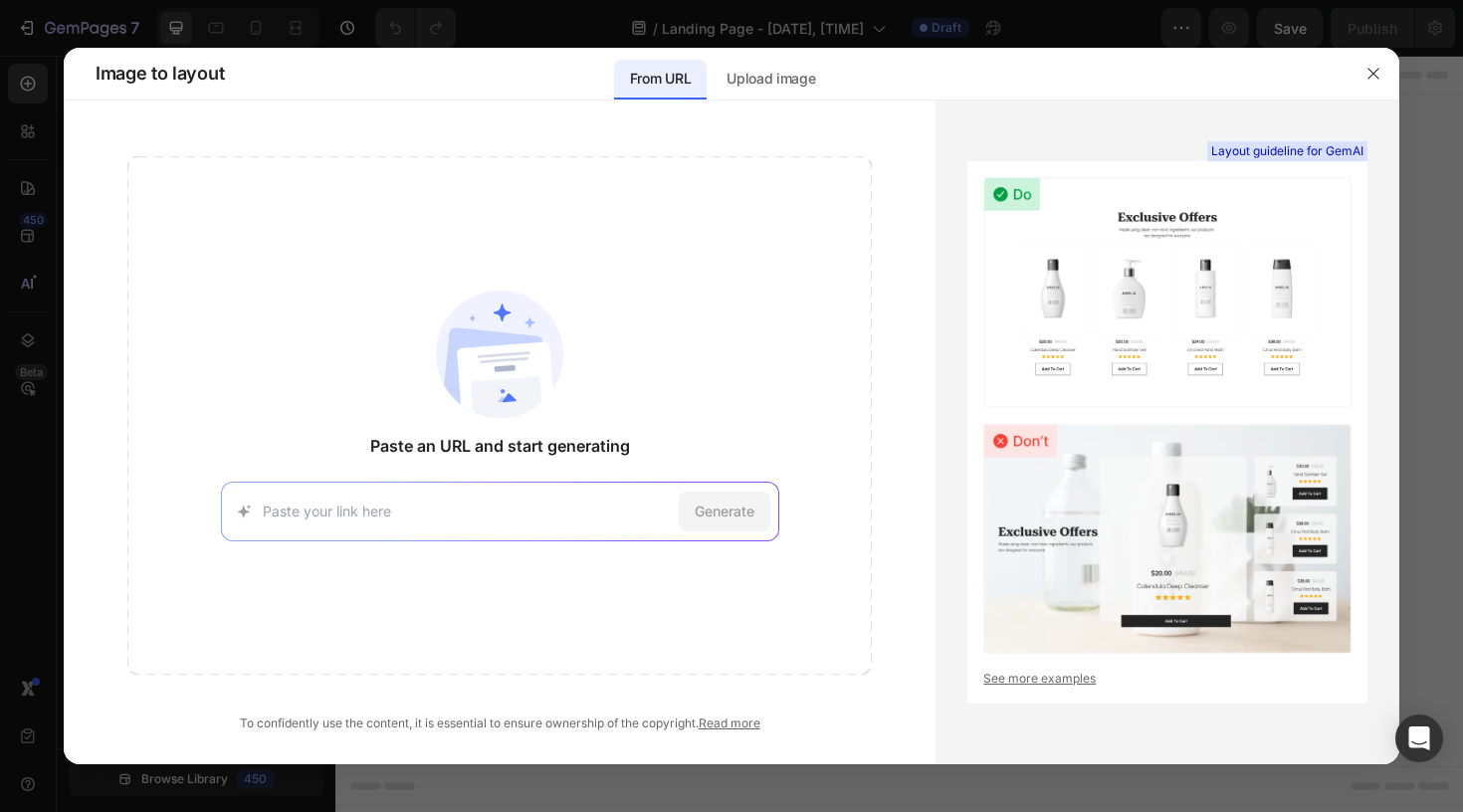 type on "https://cozypawss.com/products/lazy-soft-flannel-breathable-pet-mat-non-slip-couch-cover" 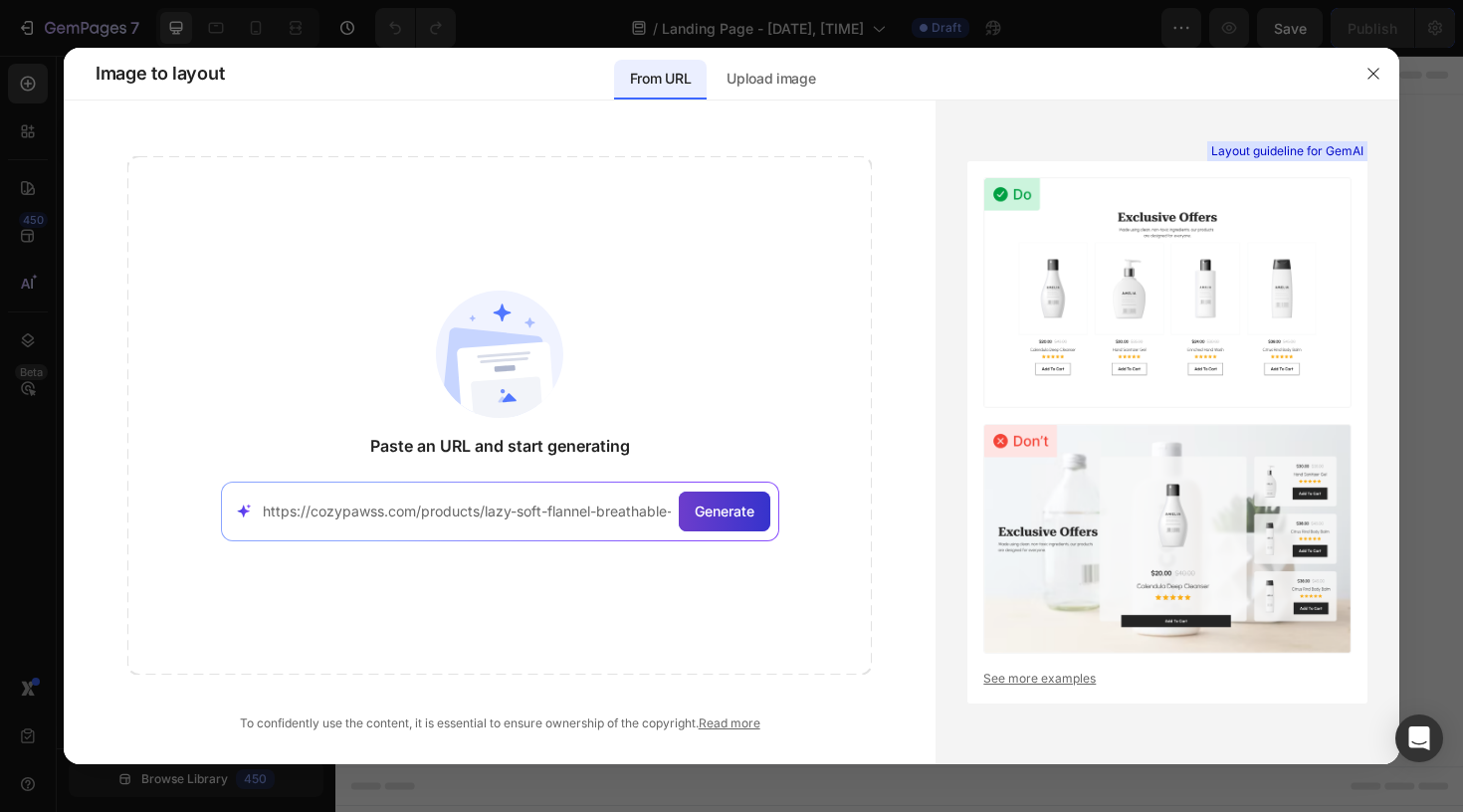 click on "Generate" 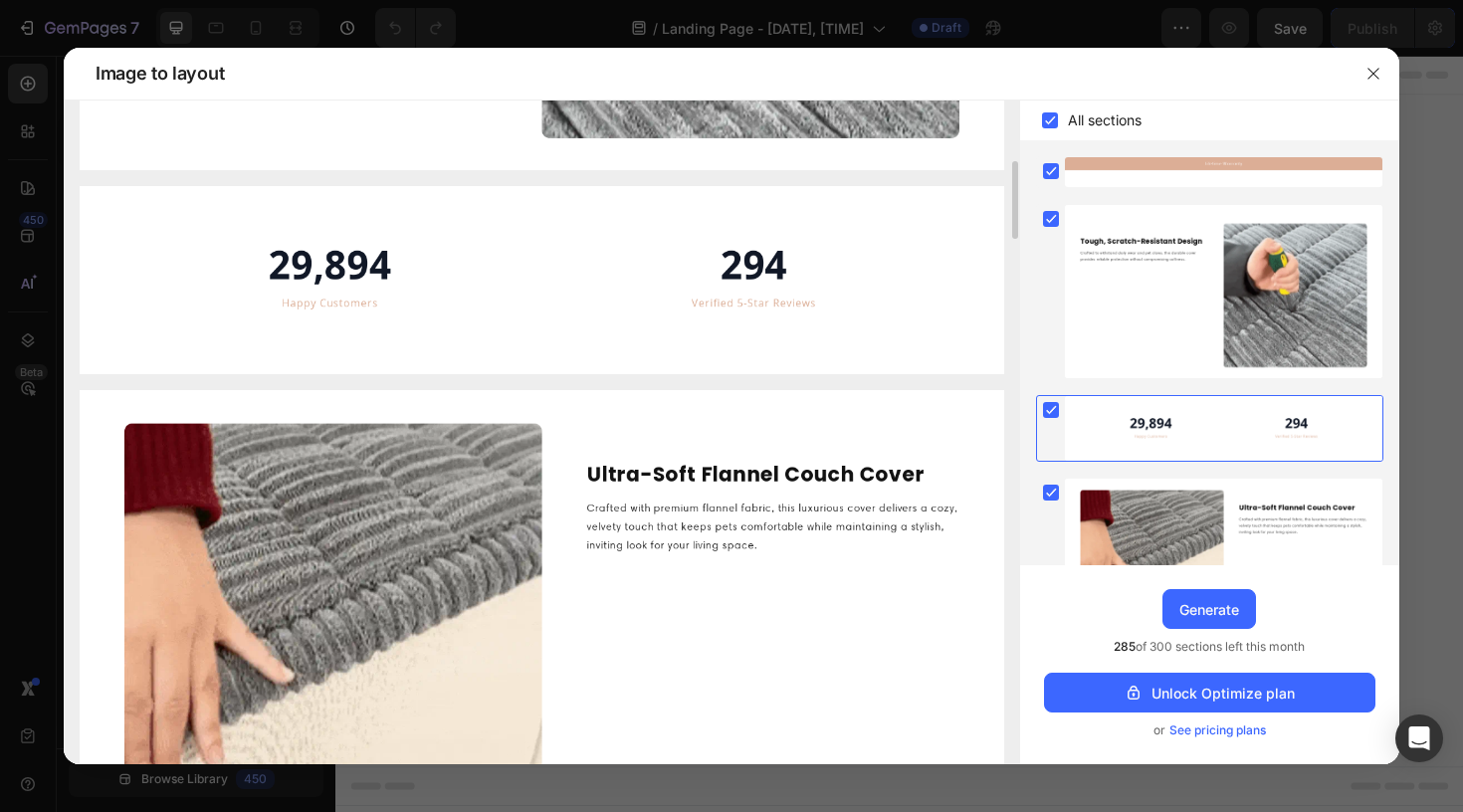 scroll, scrollTop: 602, scrollLeft: 0, axis: vertical 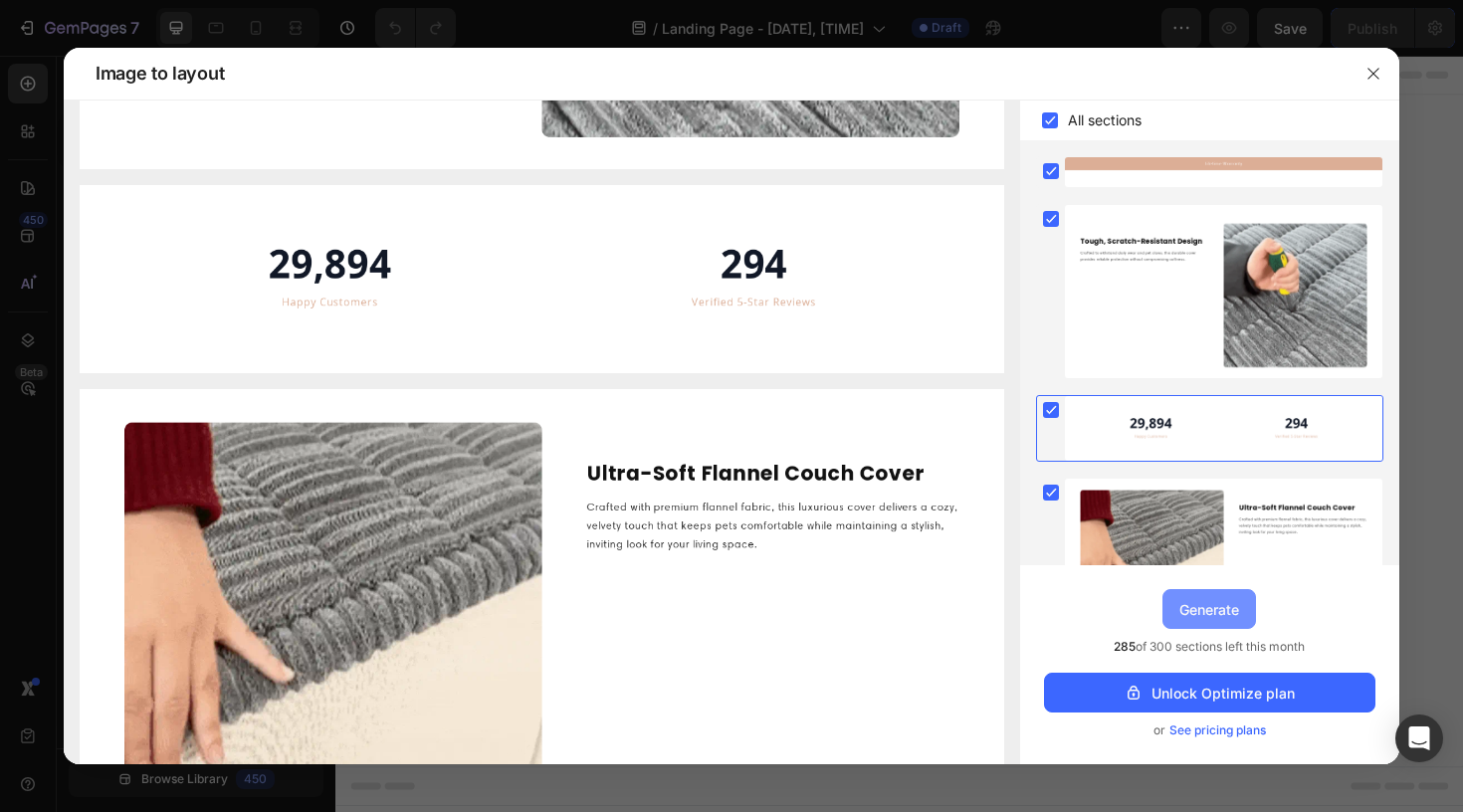 click on "Generate" at bounding box center (1209, 609) 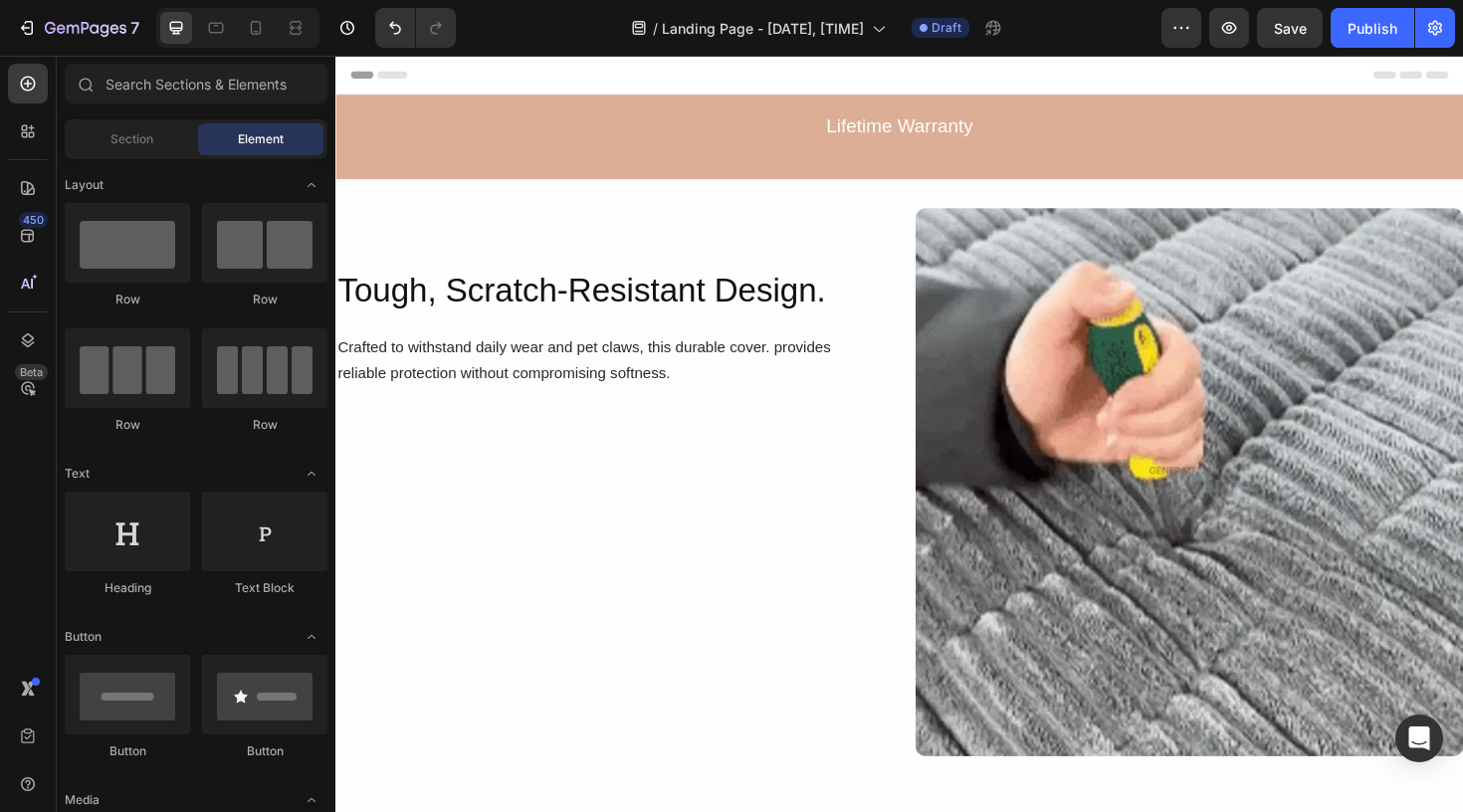 scroll, scrollTop: 0, scrollLeft: 0, axis: both 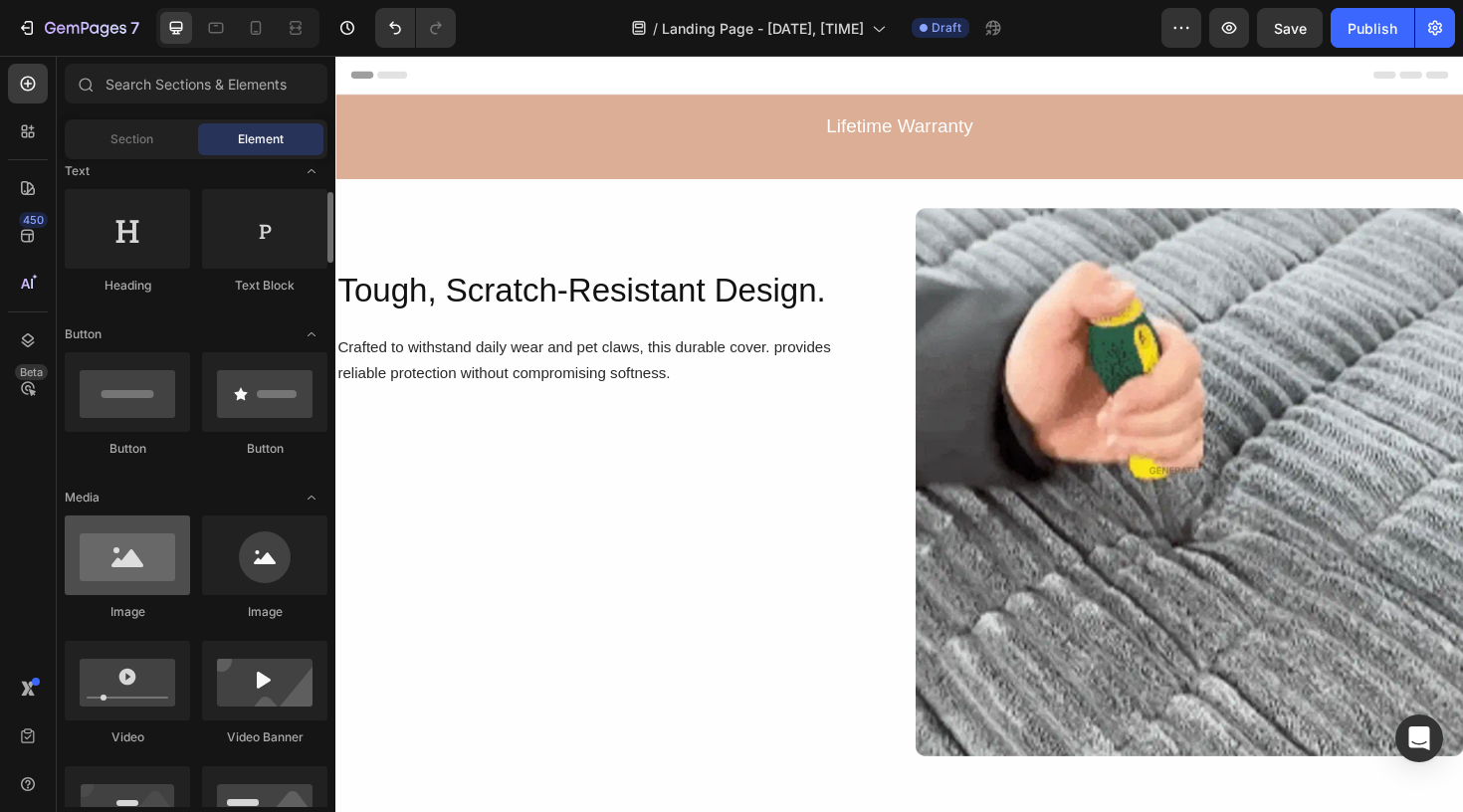 click at bounding box center [127, 555] 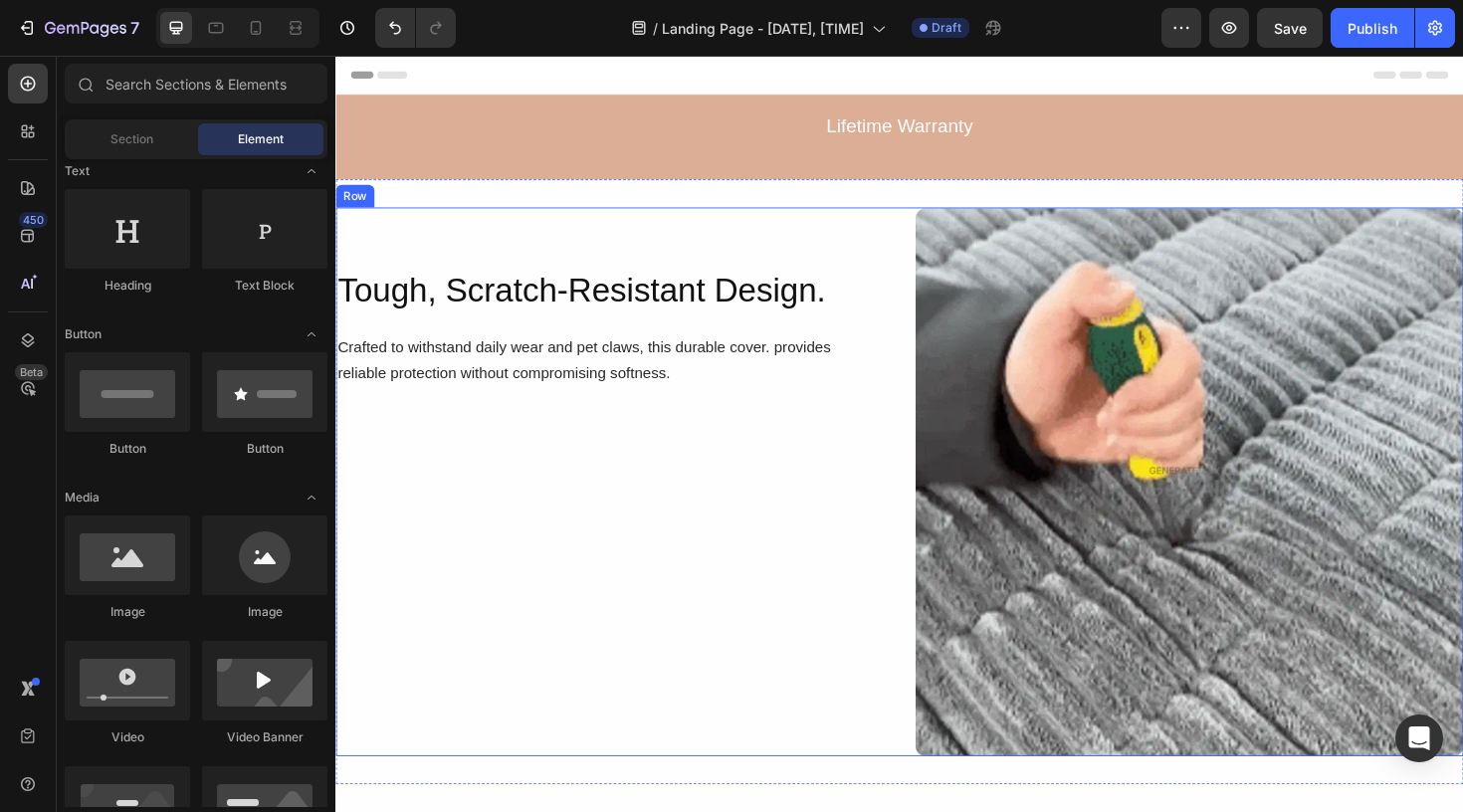 scroll, scrollTop: 0, scrollLeft: 0, axis: both 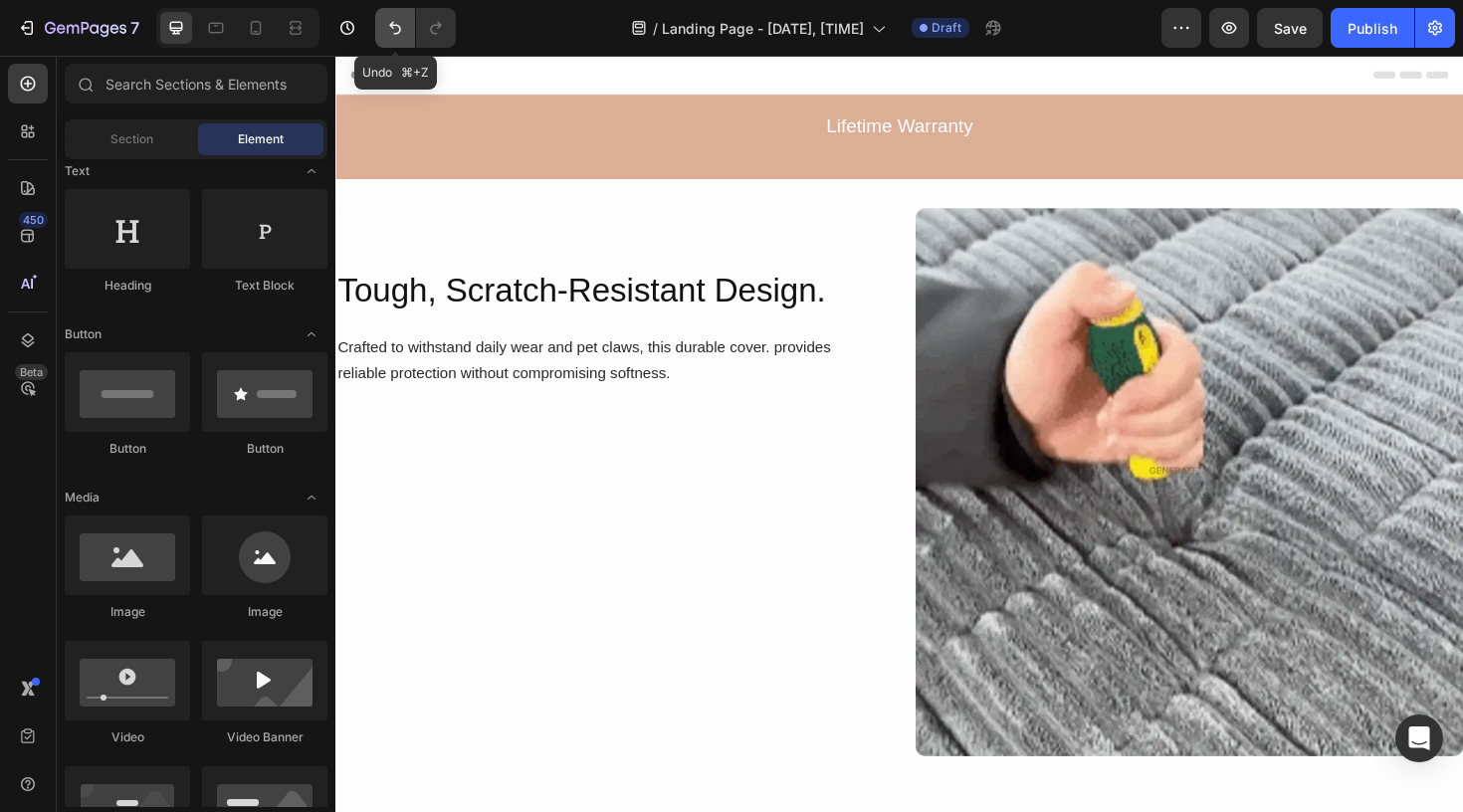 click 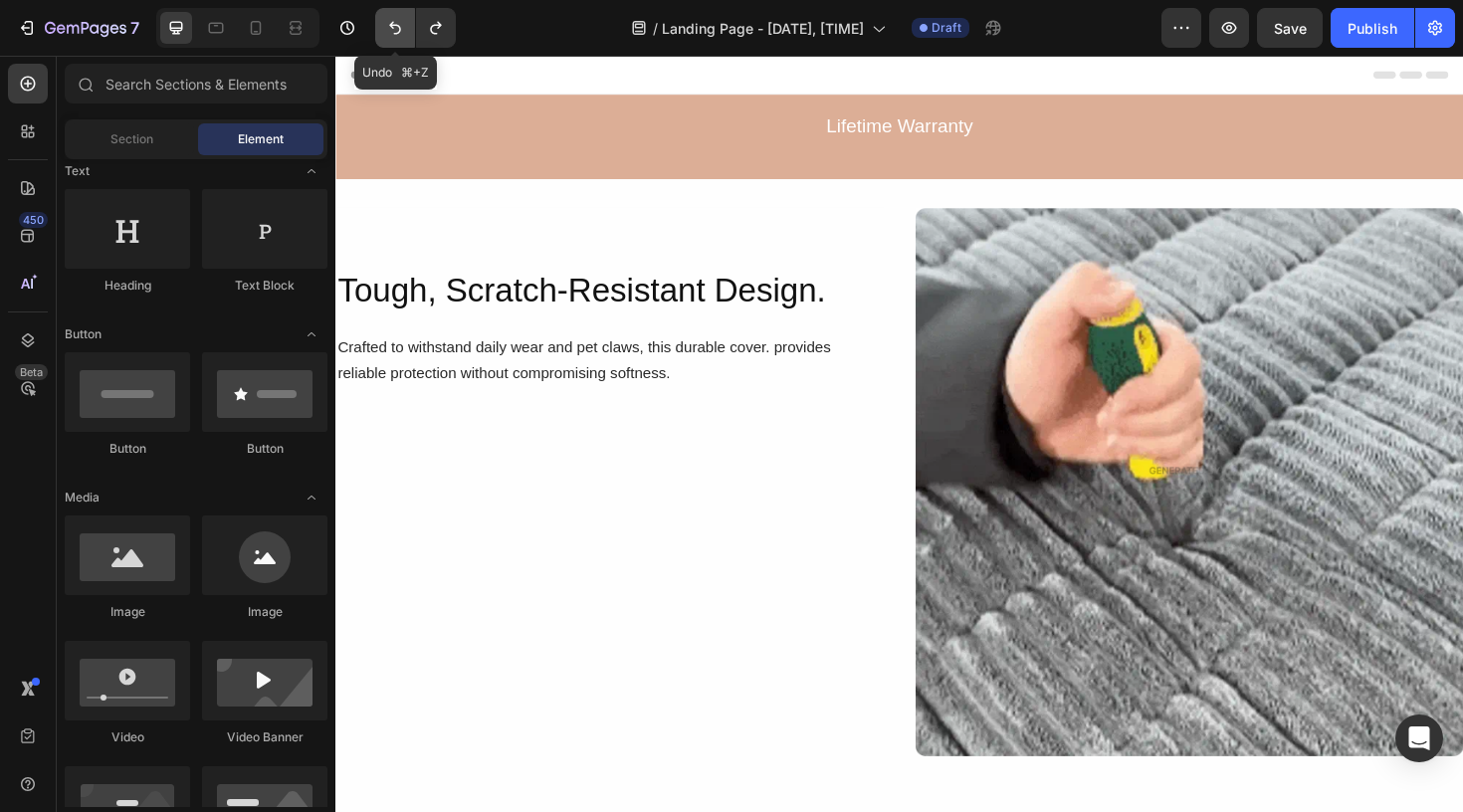 click 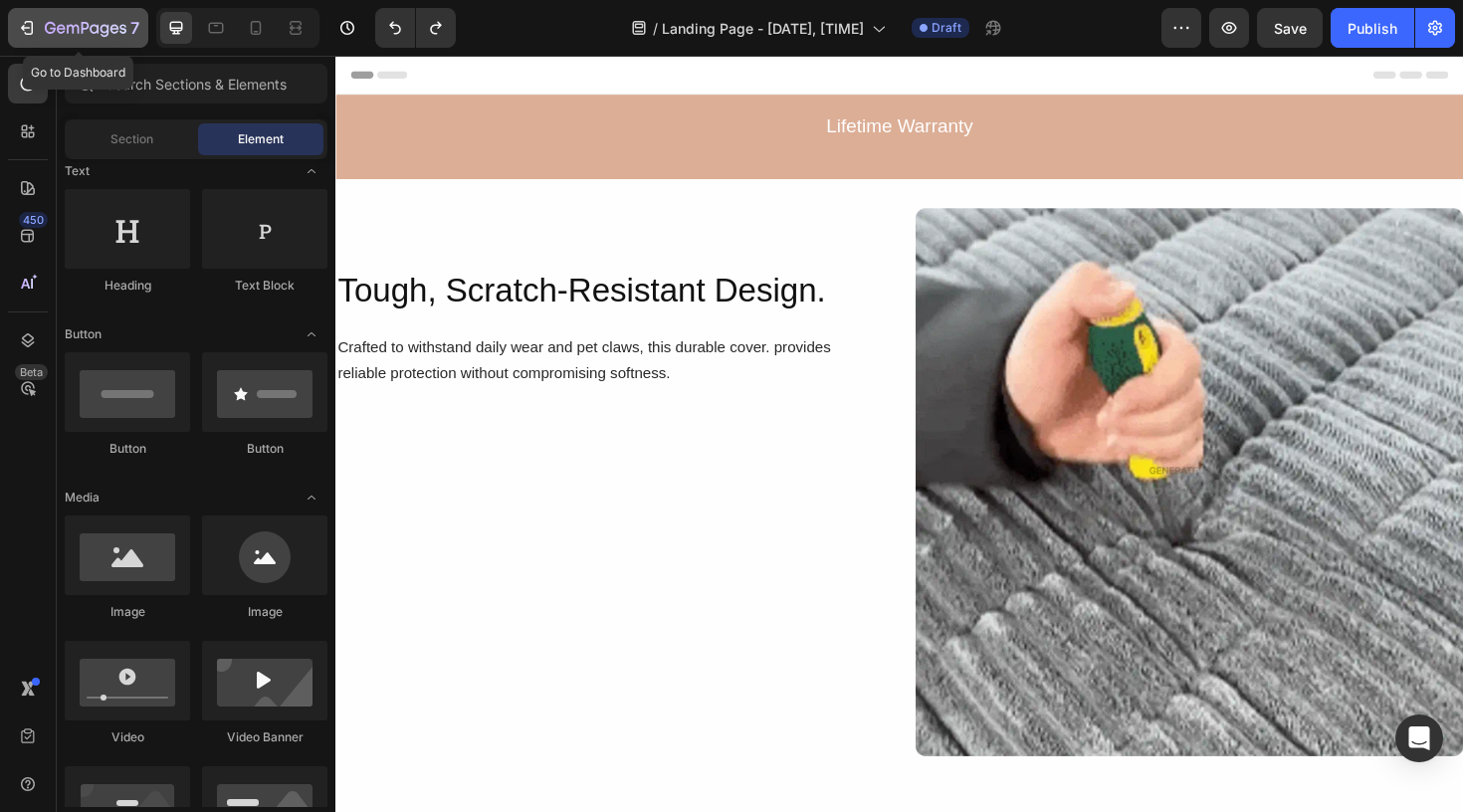 click 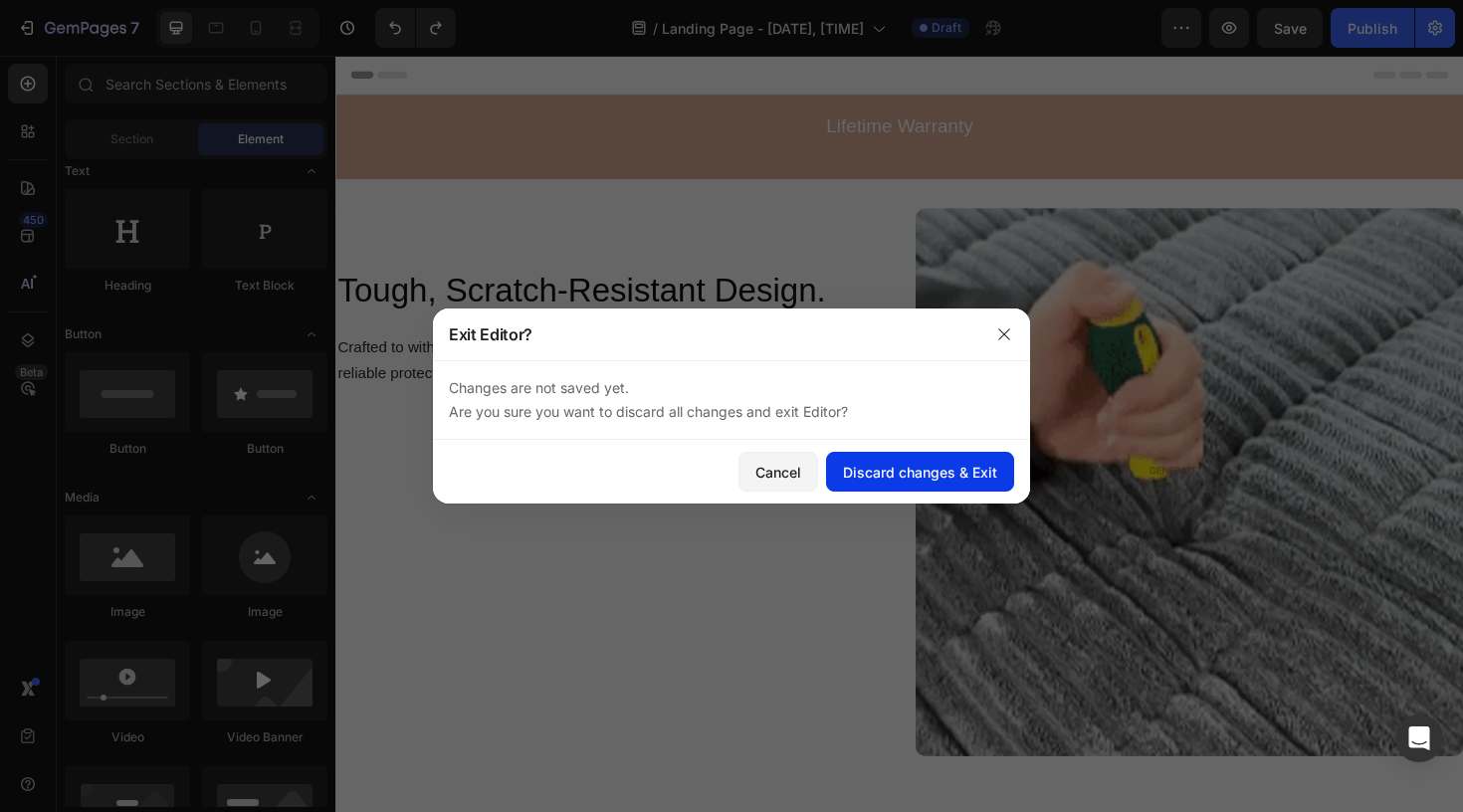 click on "Discard changes & Exit" at bounding box center [920, 472] 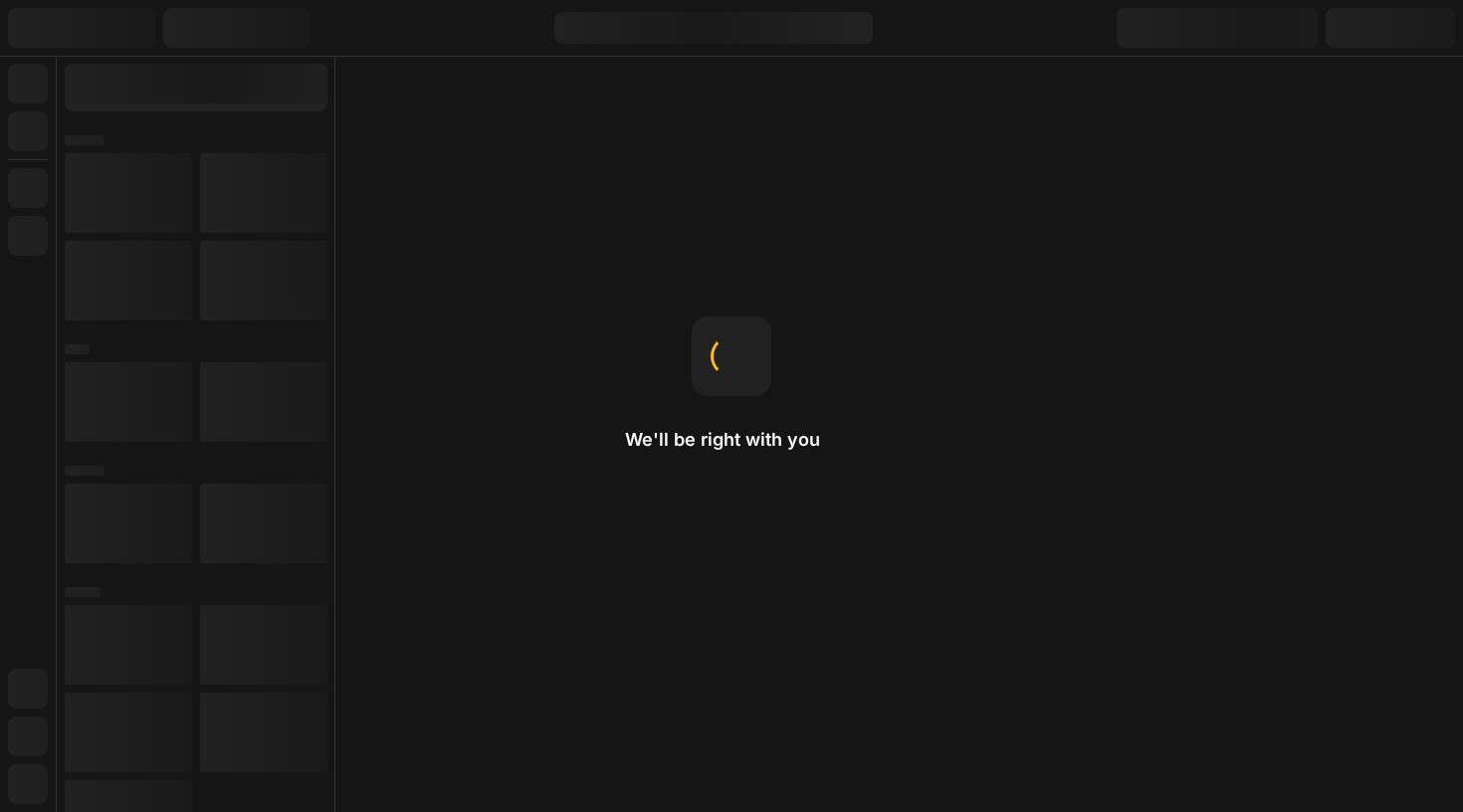 scroll, scrollTop: 0, scrollLeft: 0, axis: both 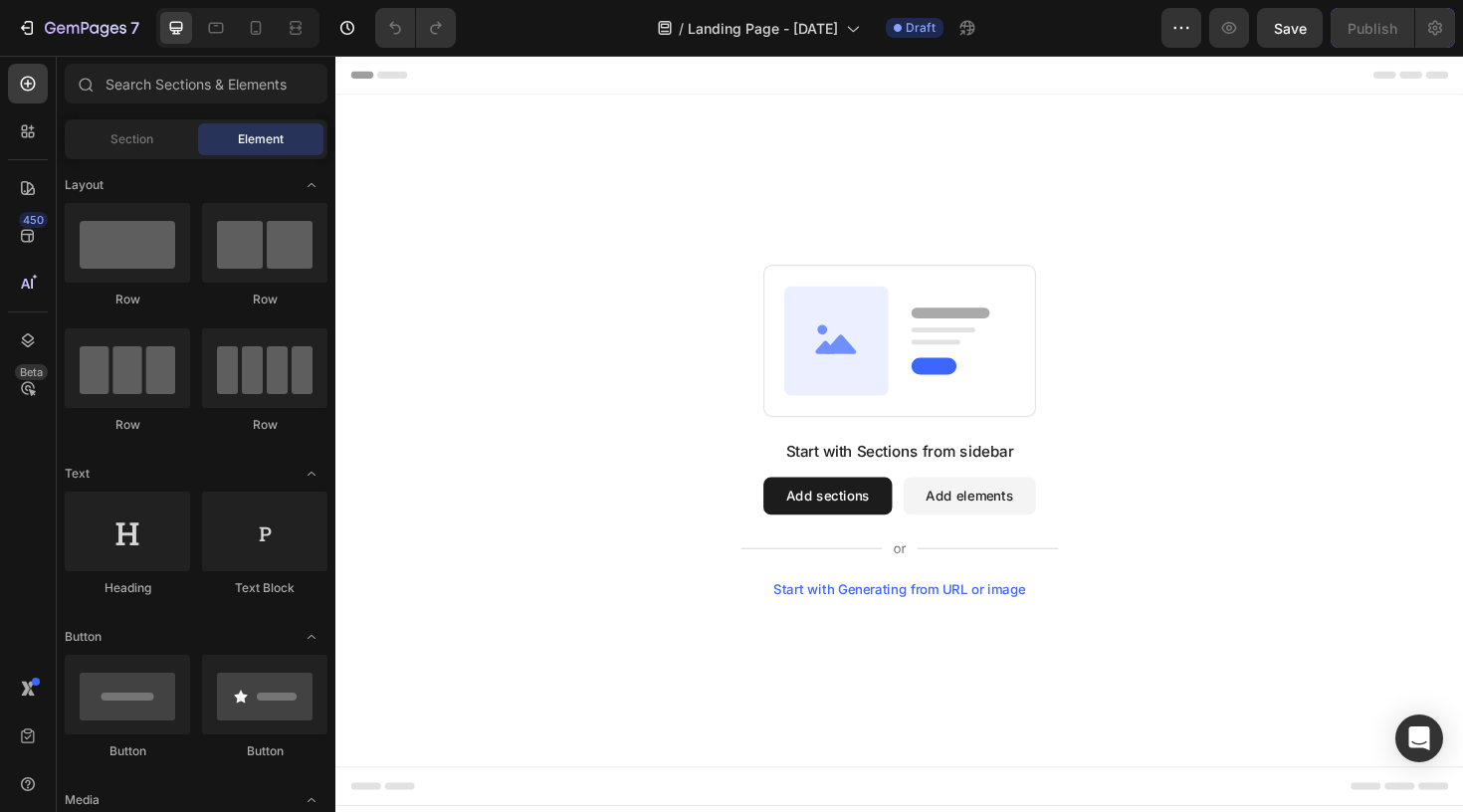 click on "Add sections" at bounding box center [856, 521] 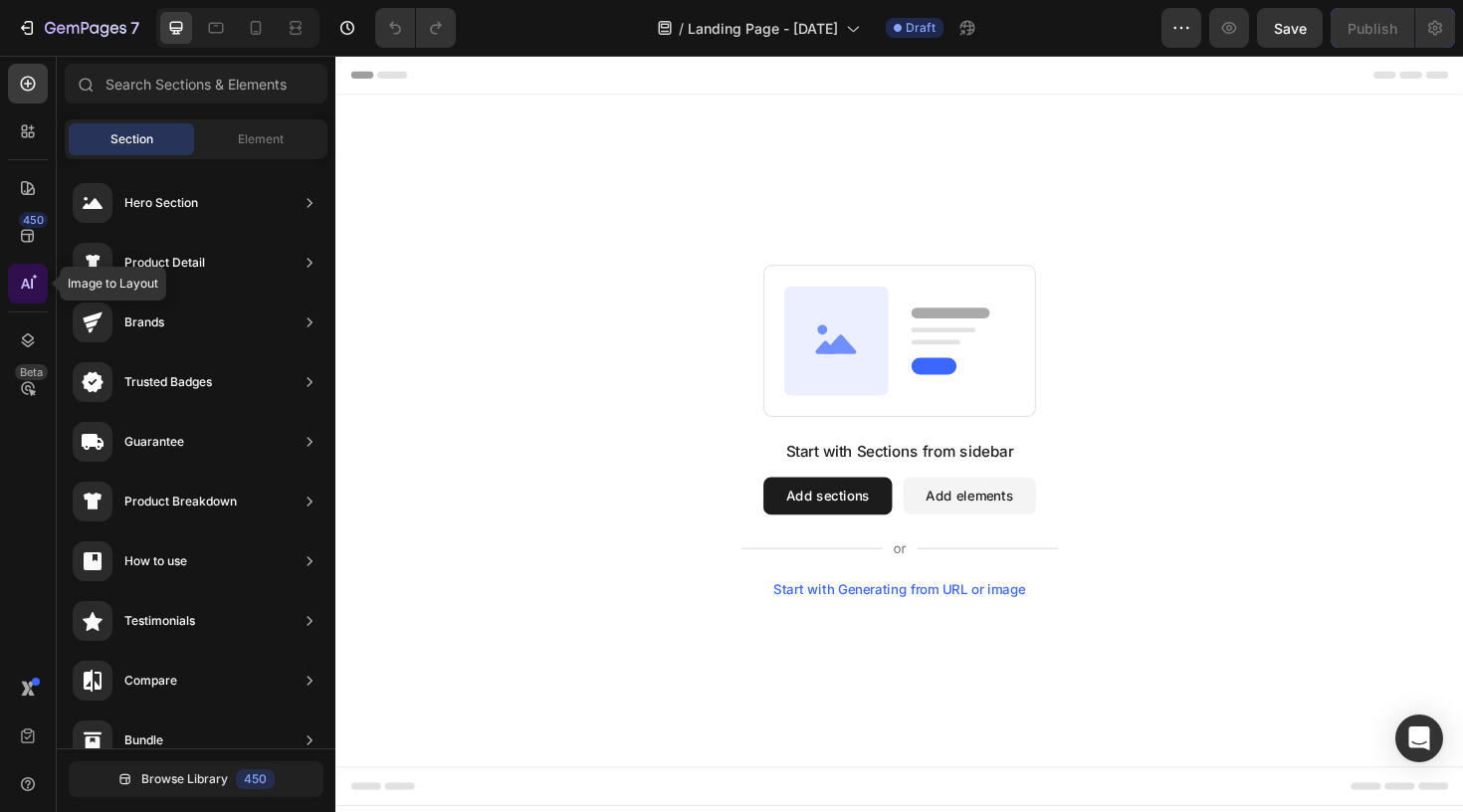 click 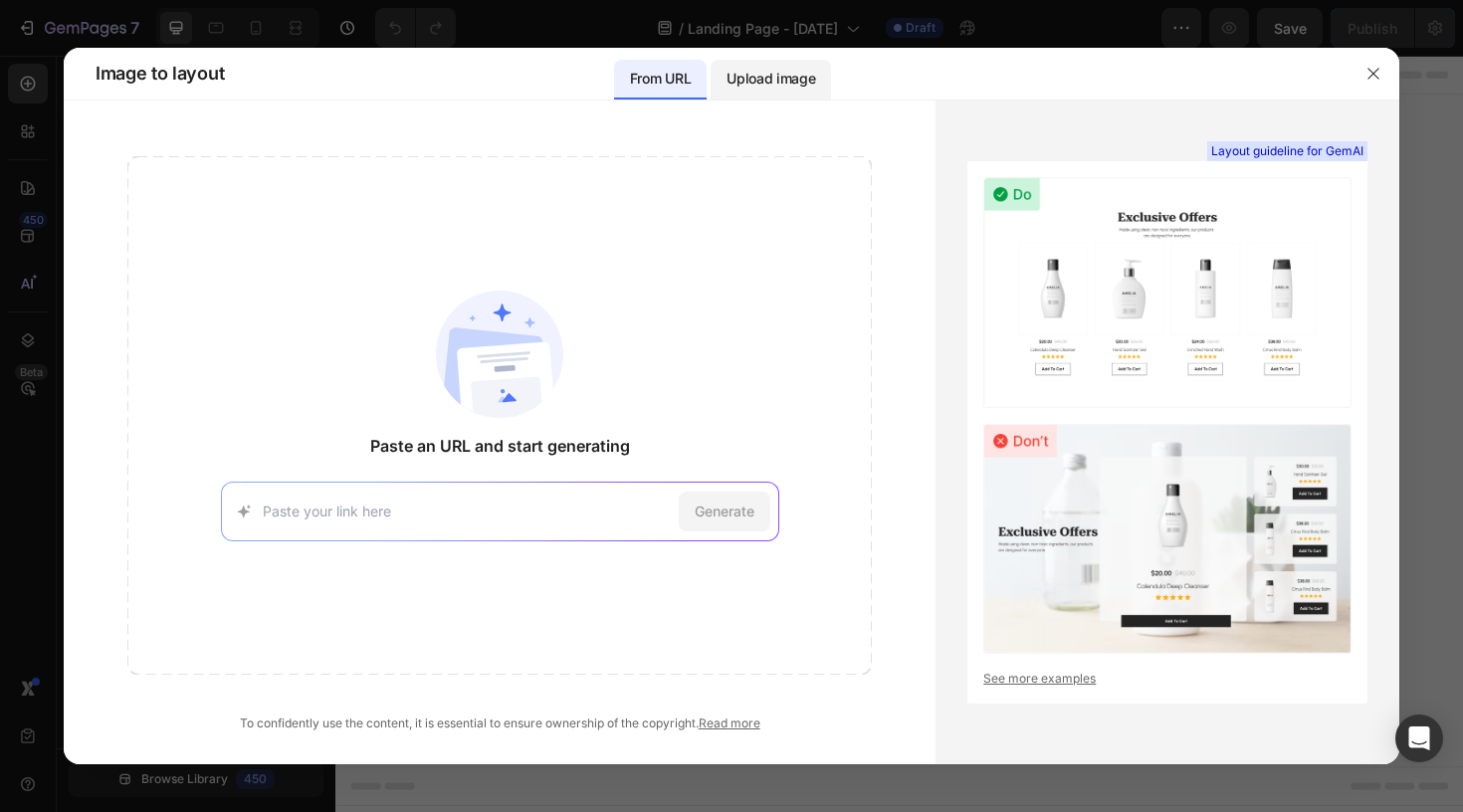 click on "Upload image" at bounding box center [770, 79] 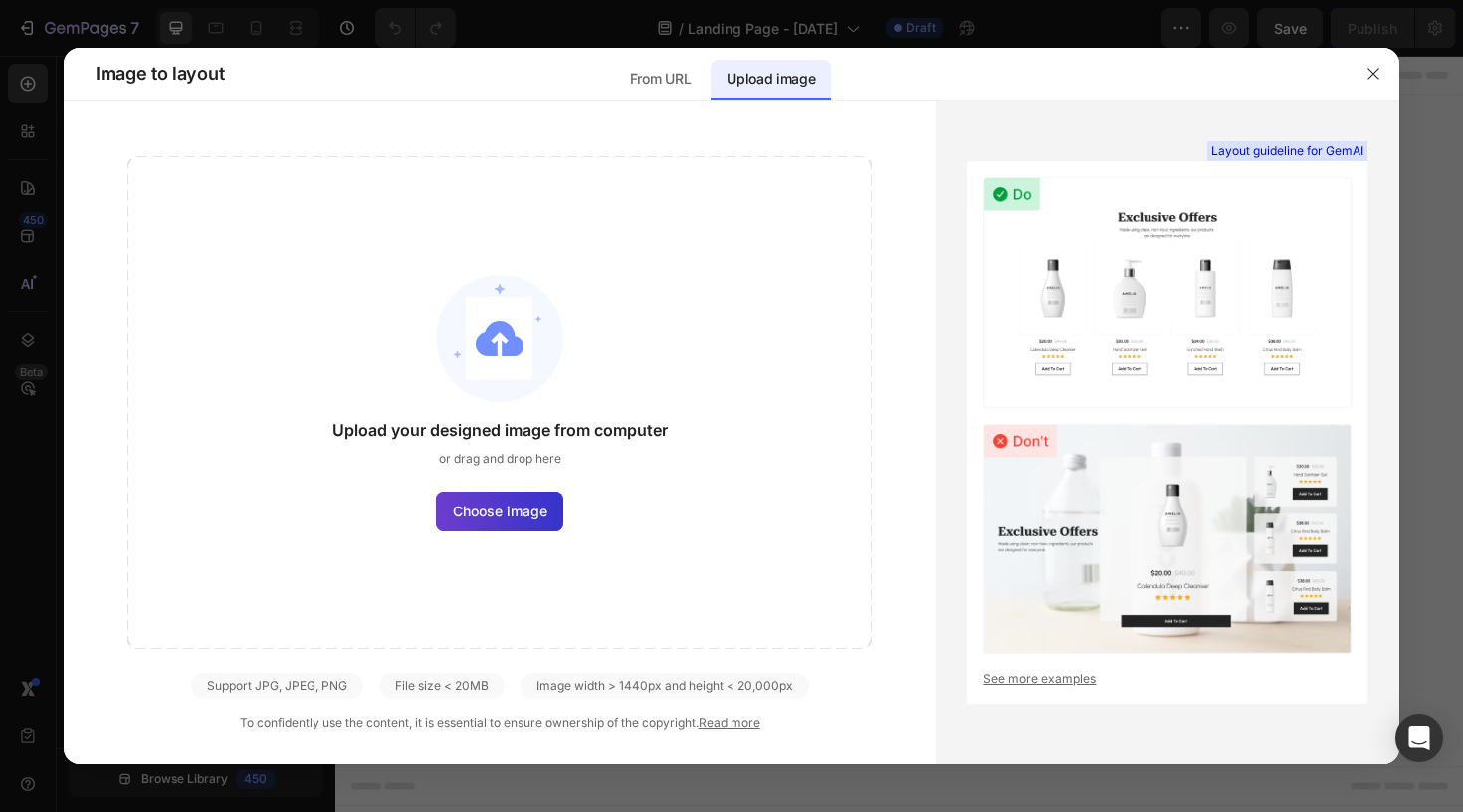 click on "Choose image" at bounding box center [500, 510] 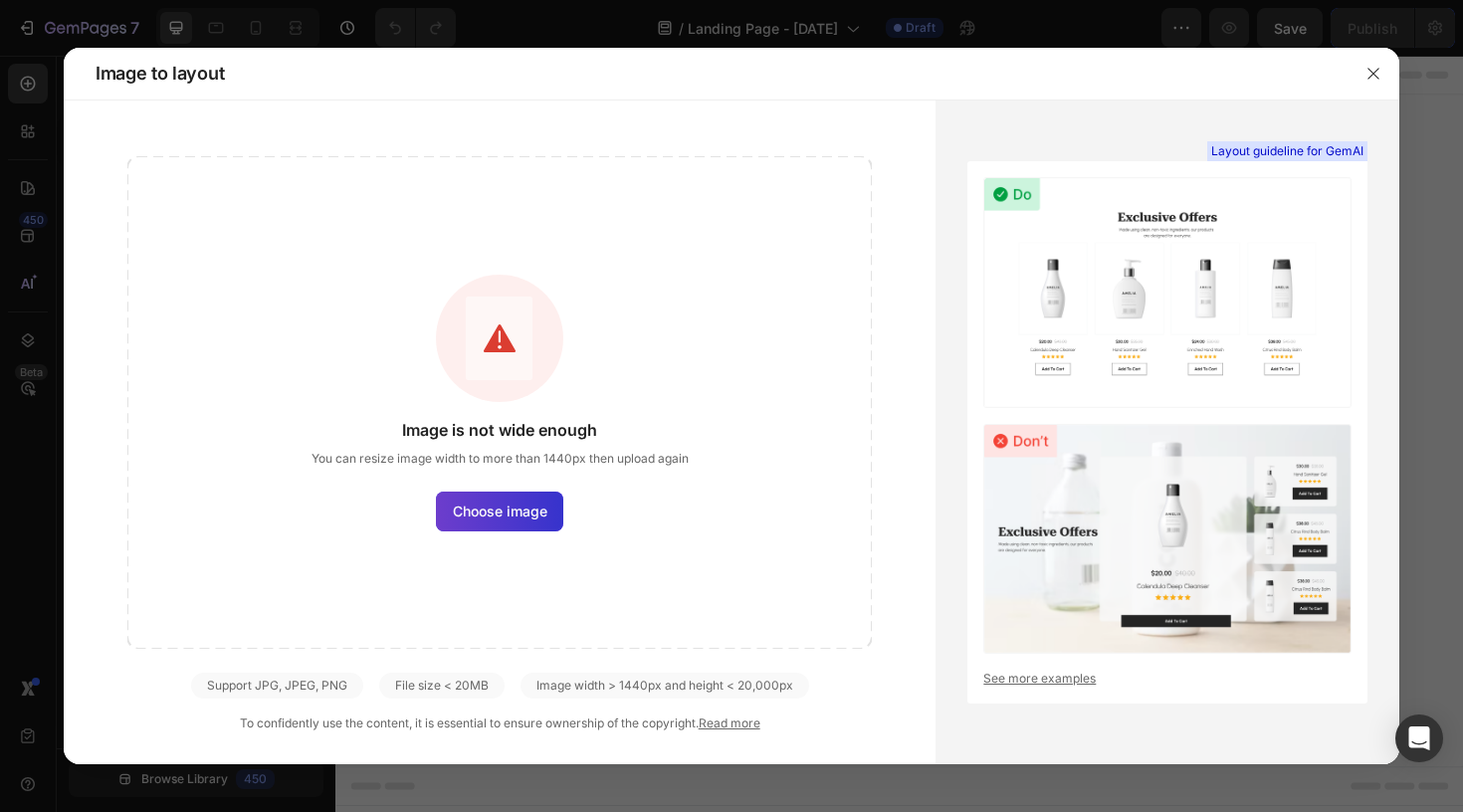 click on "Choose image" at bounding box center [500, 510] 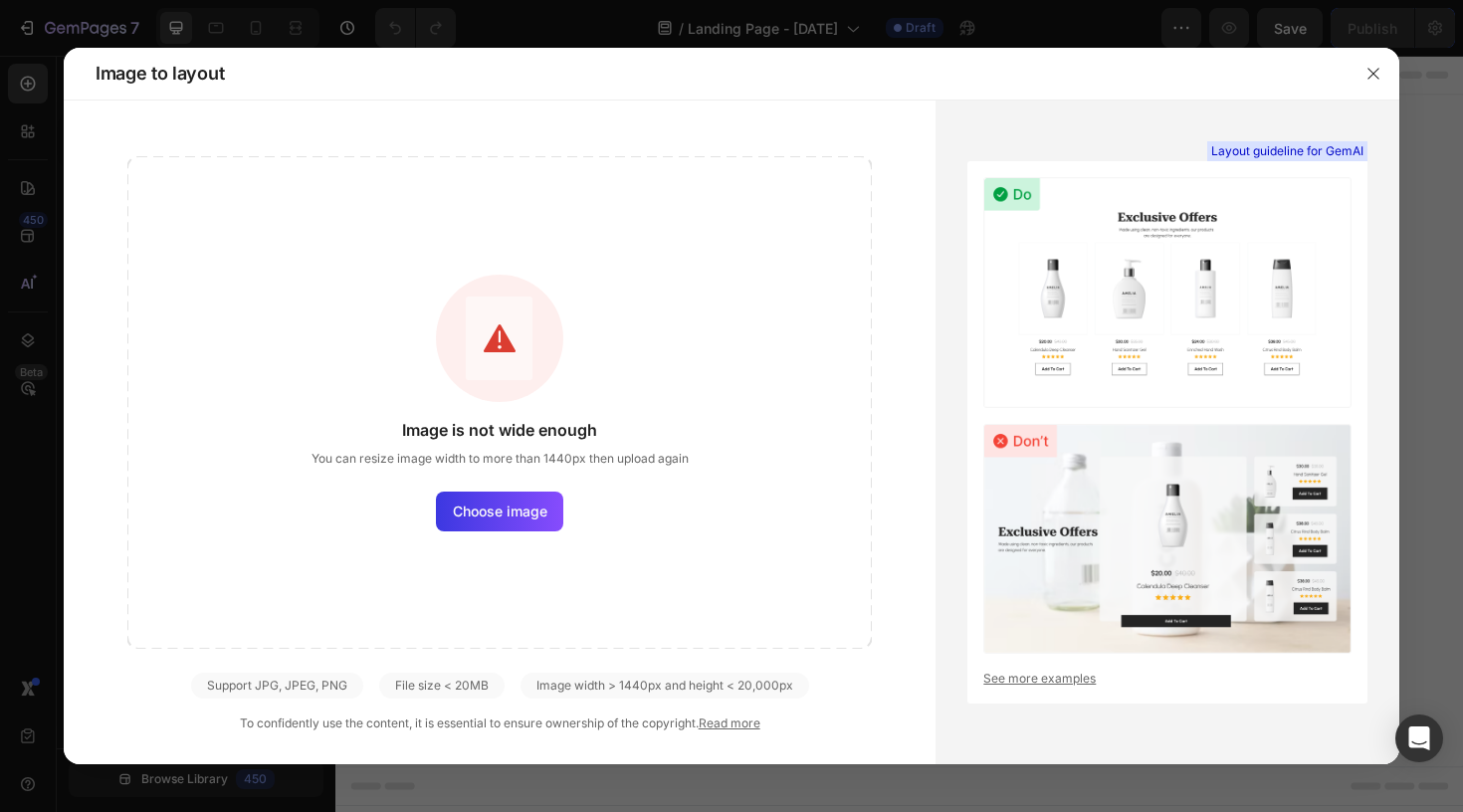 click at bounding box center [1167, 293] 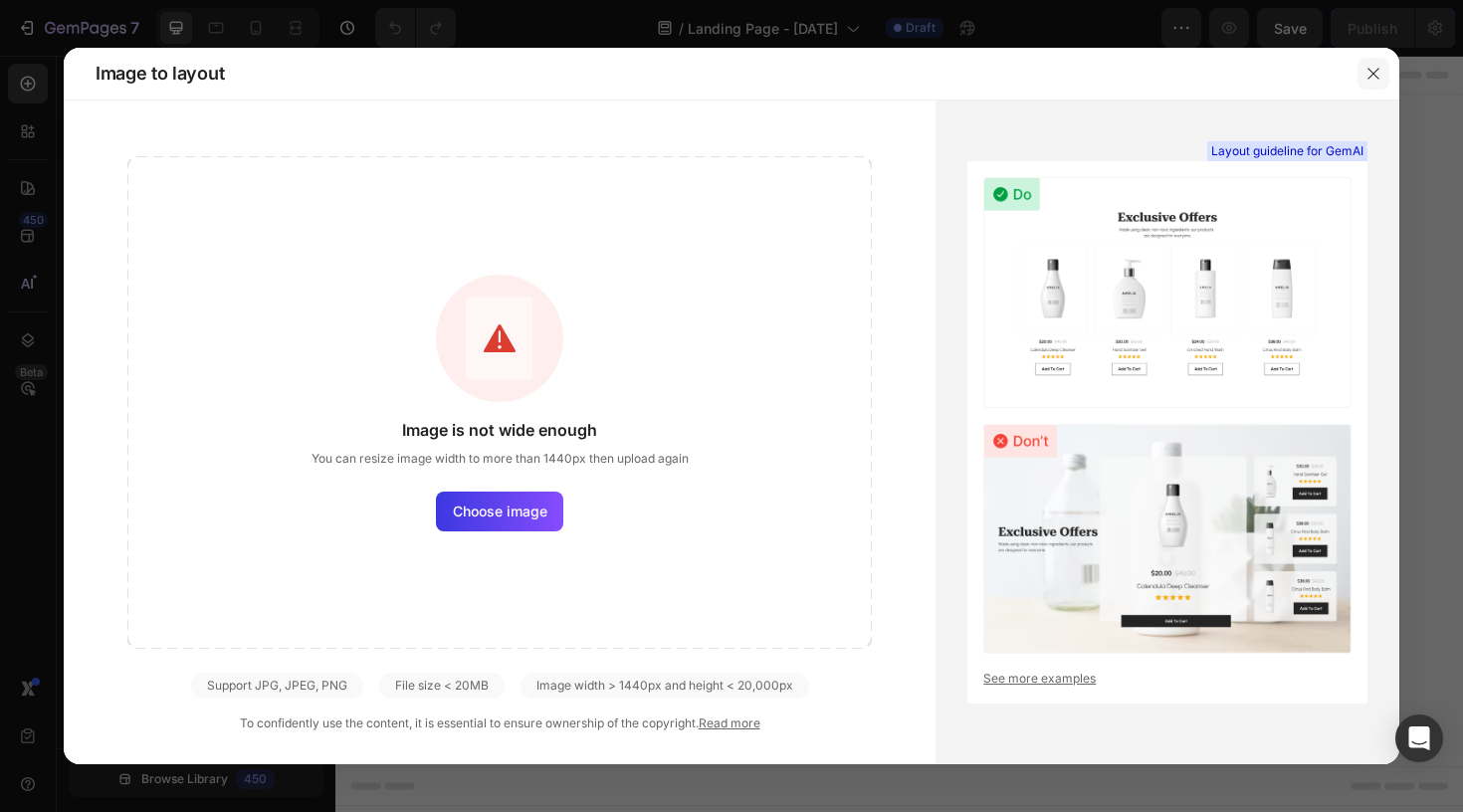click 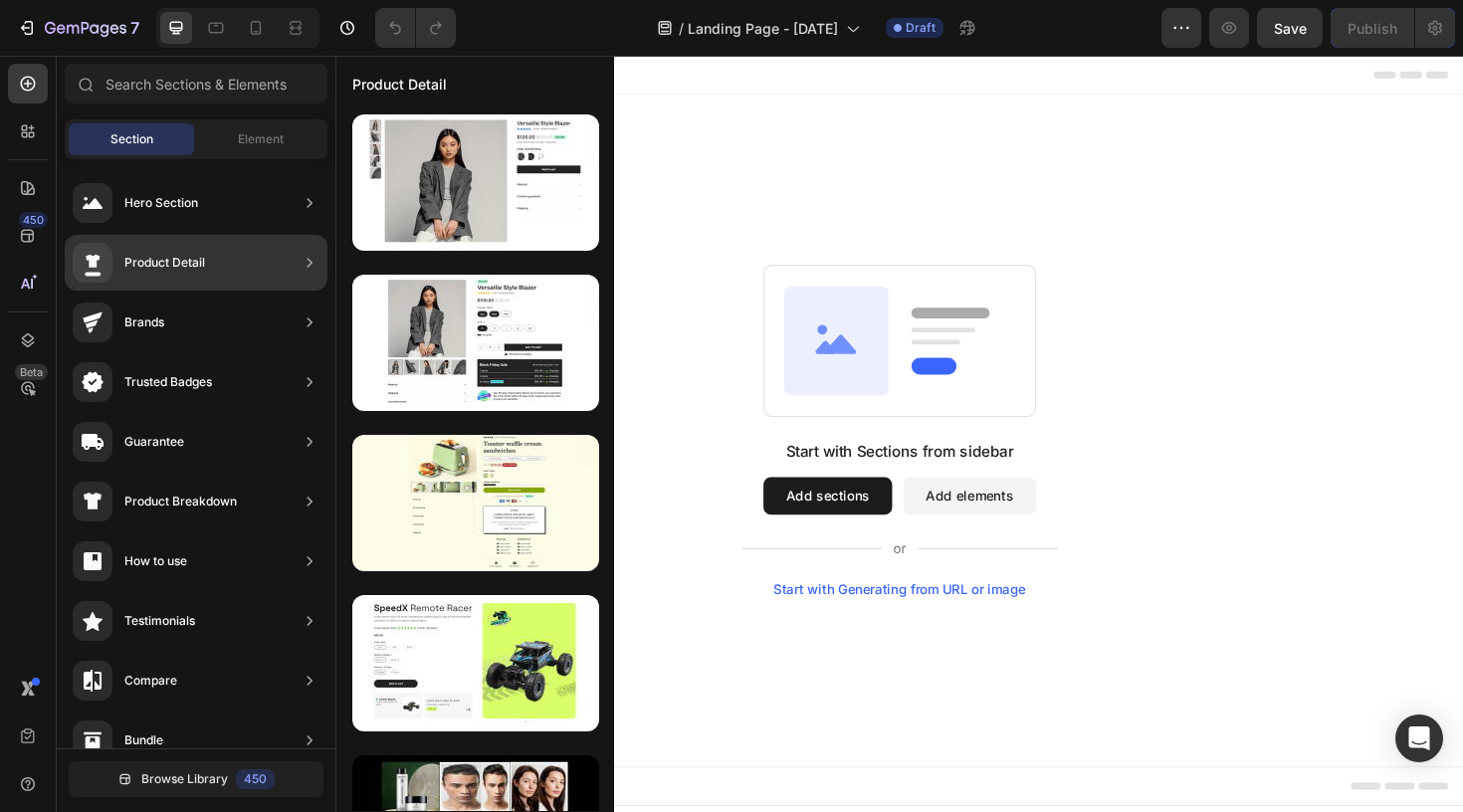 click on "Product Detail" at bounding box center (164, 263) 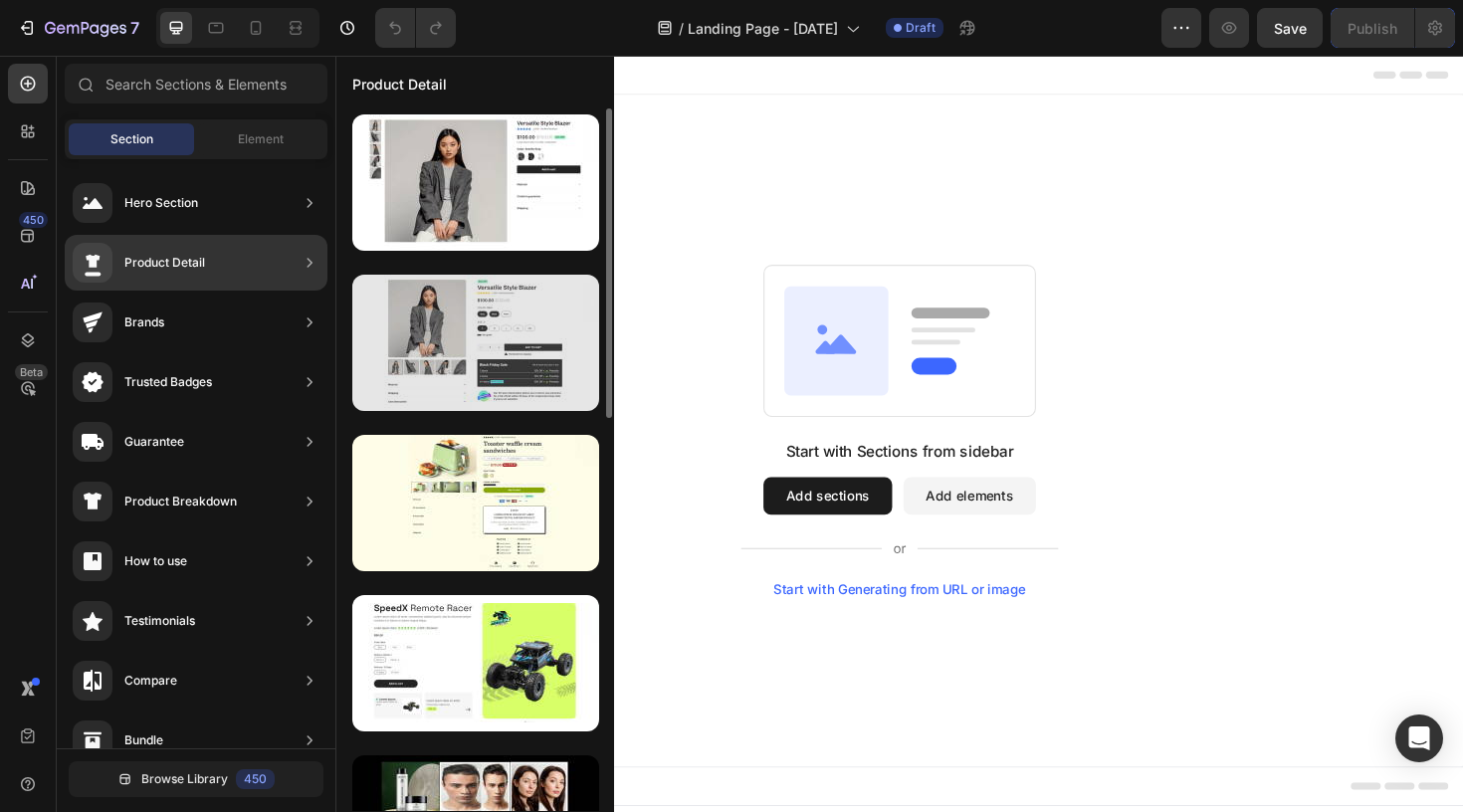 click at bounding box center [476, 342] 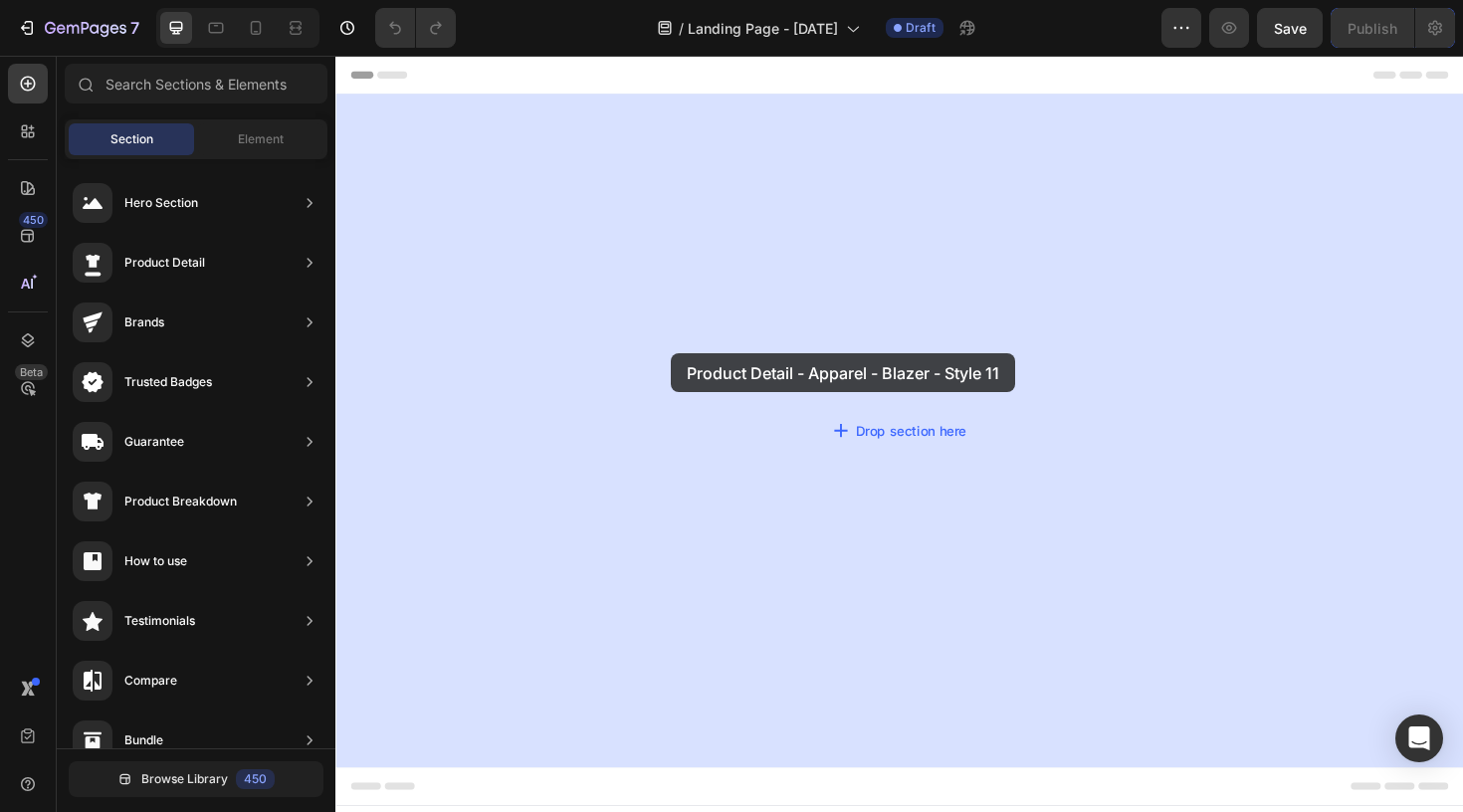 drag, startPoint x: 841, startPoint y: 412, endPoint x: 691, endPoint y: 371, distance: 155.50241 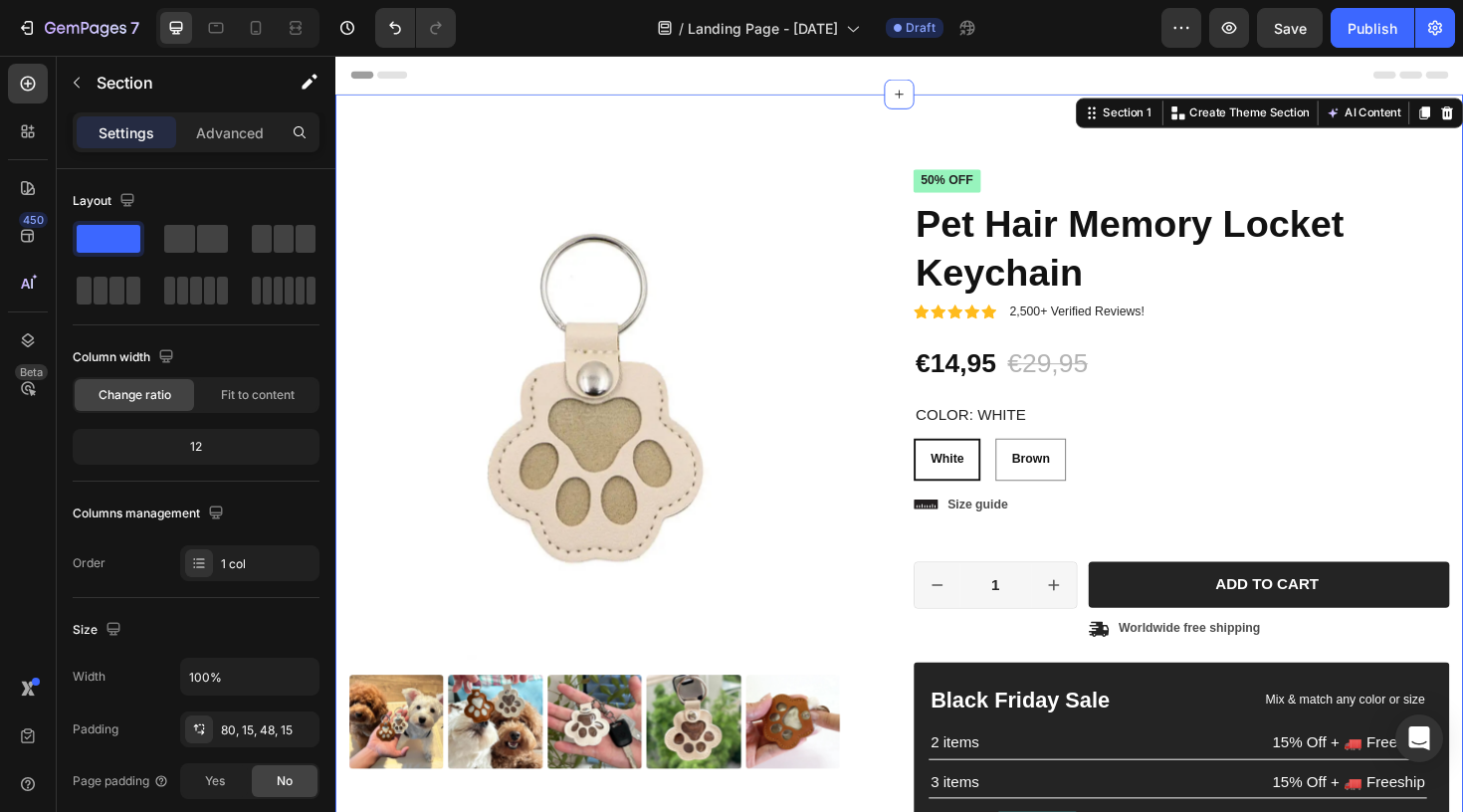 radio on "false" 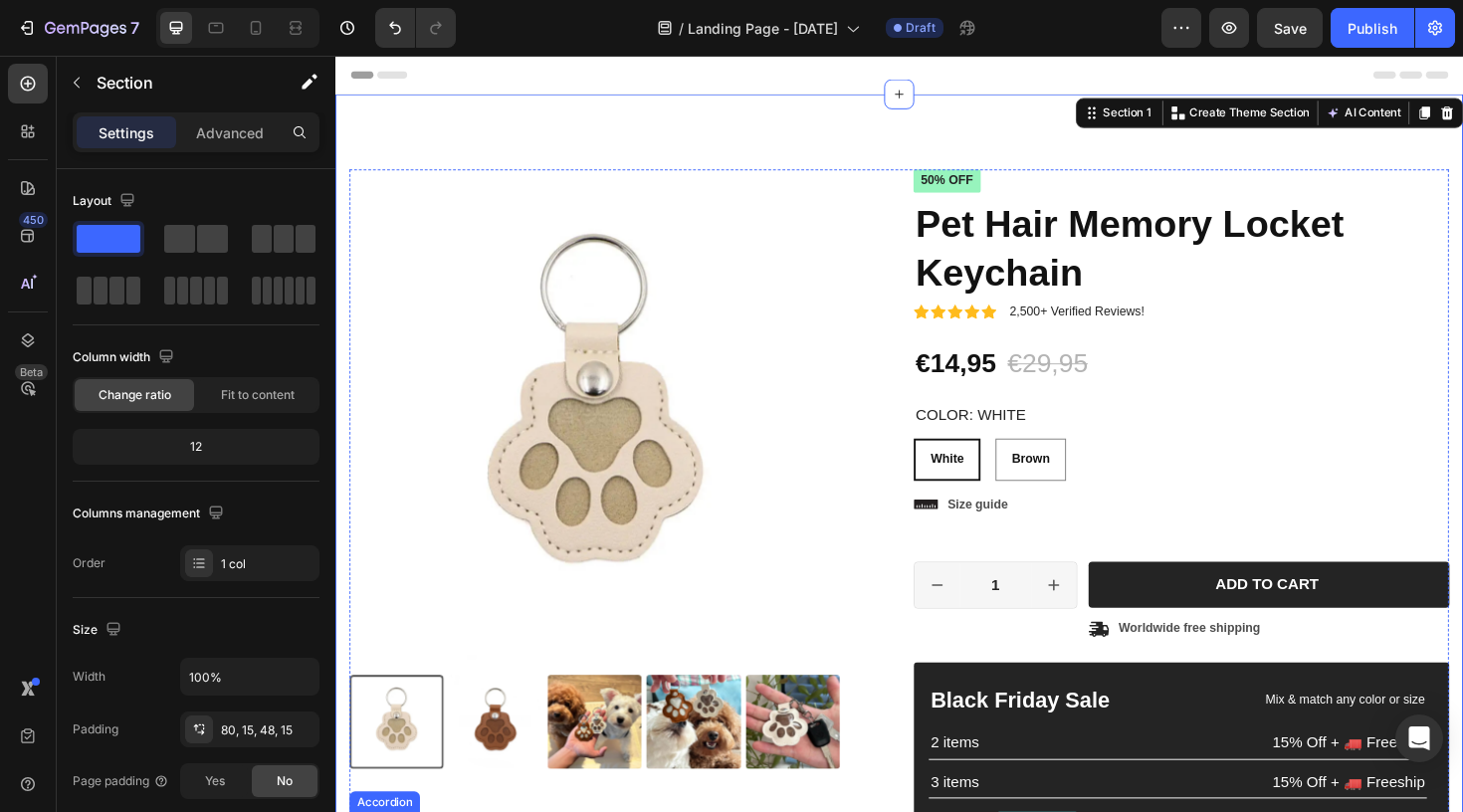 scroll, scrollTop: 0, scrollLeft: 0, axis: both 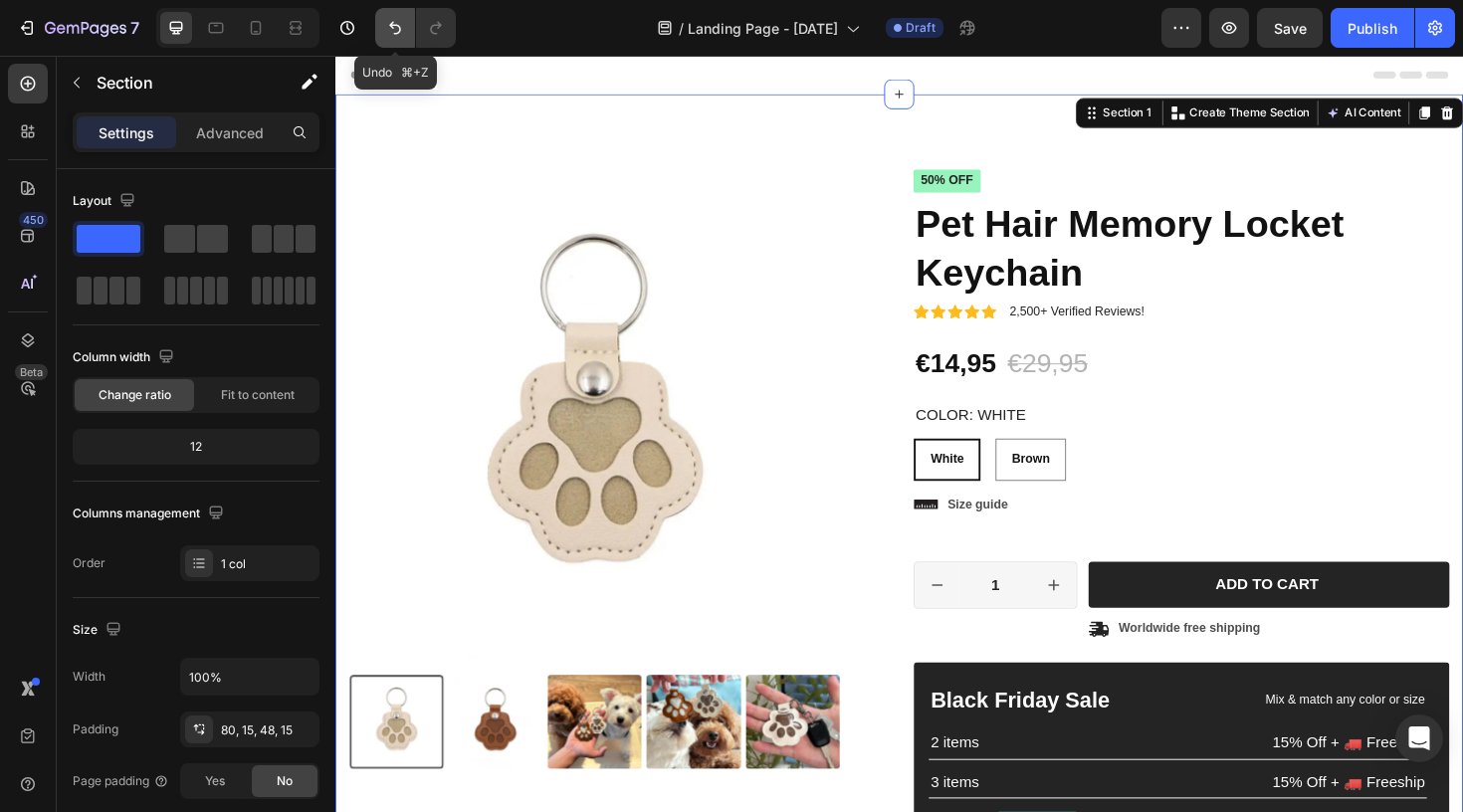 click 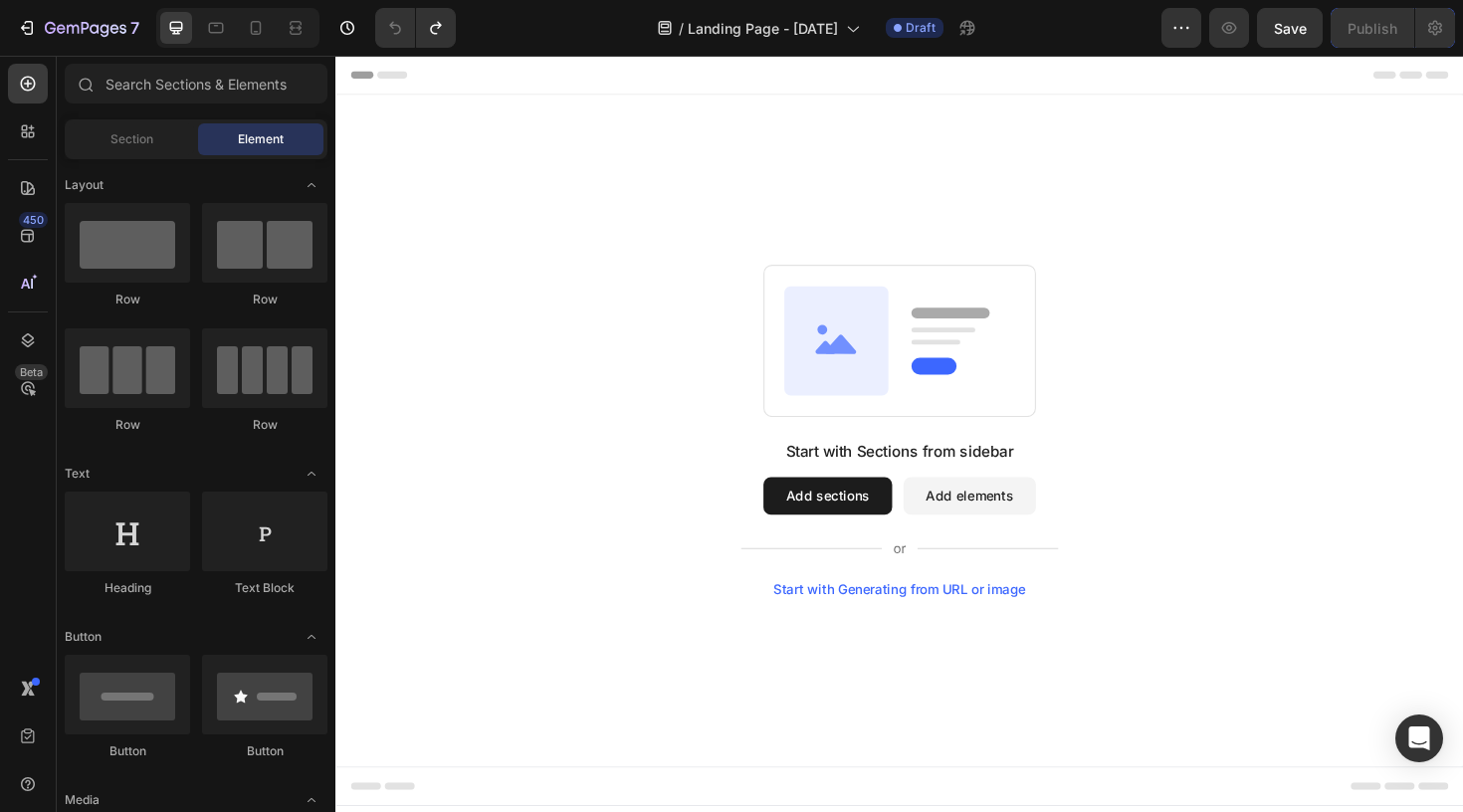 click on "Add sections" at bounding box center (856, 521) 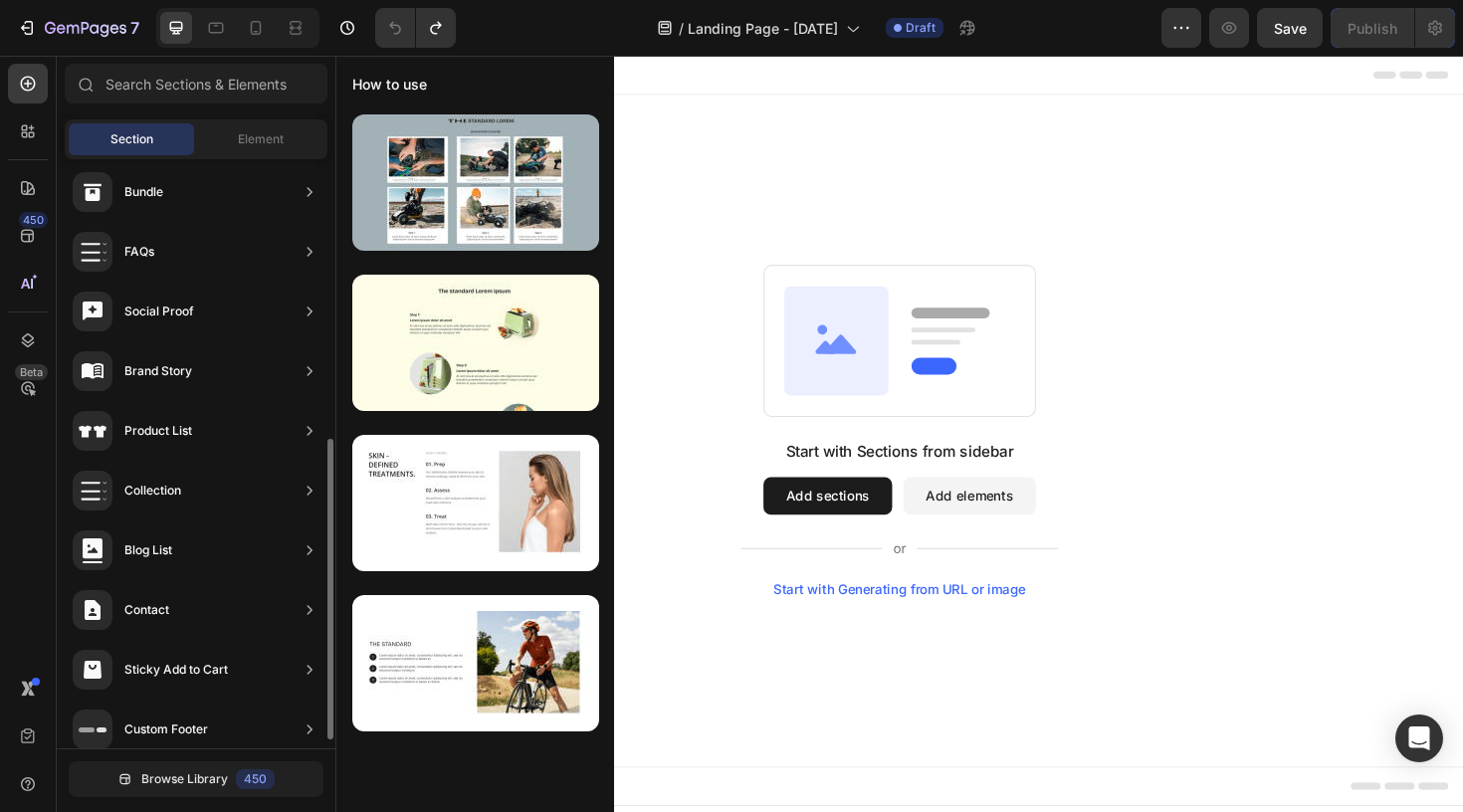scroll, scrollTop: 561, scrollLeft: 0, axis: vertical 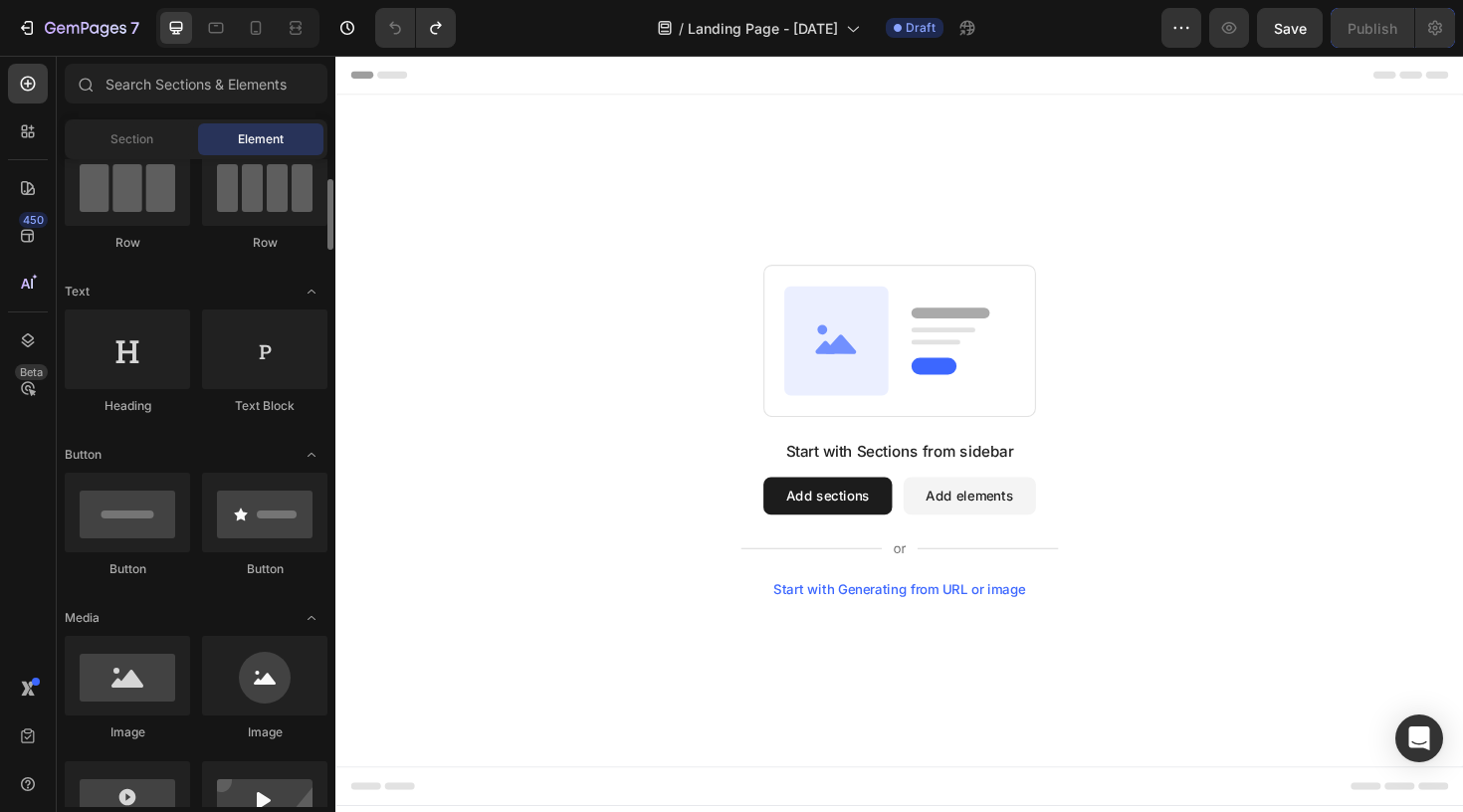 click on "Section Element" at bounding box center (196, 139) 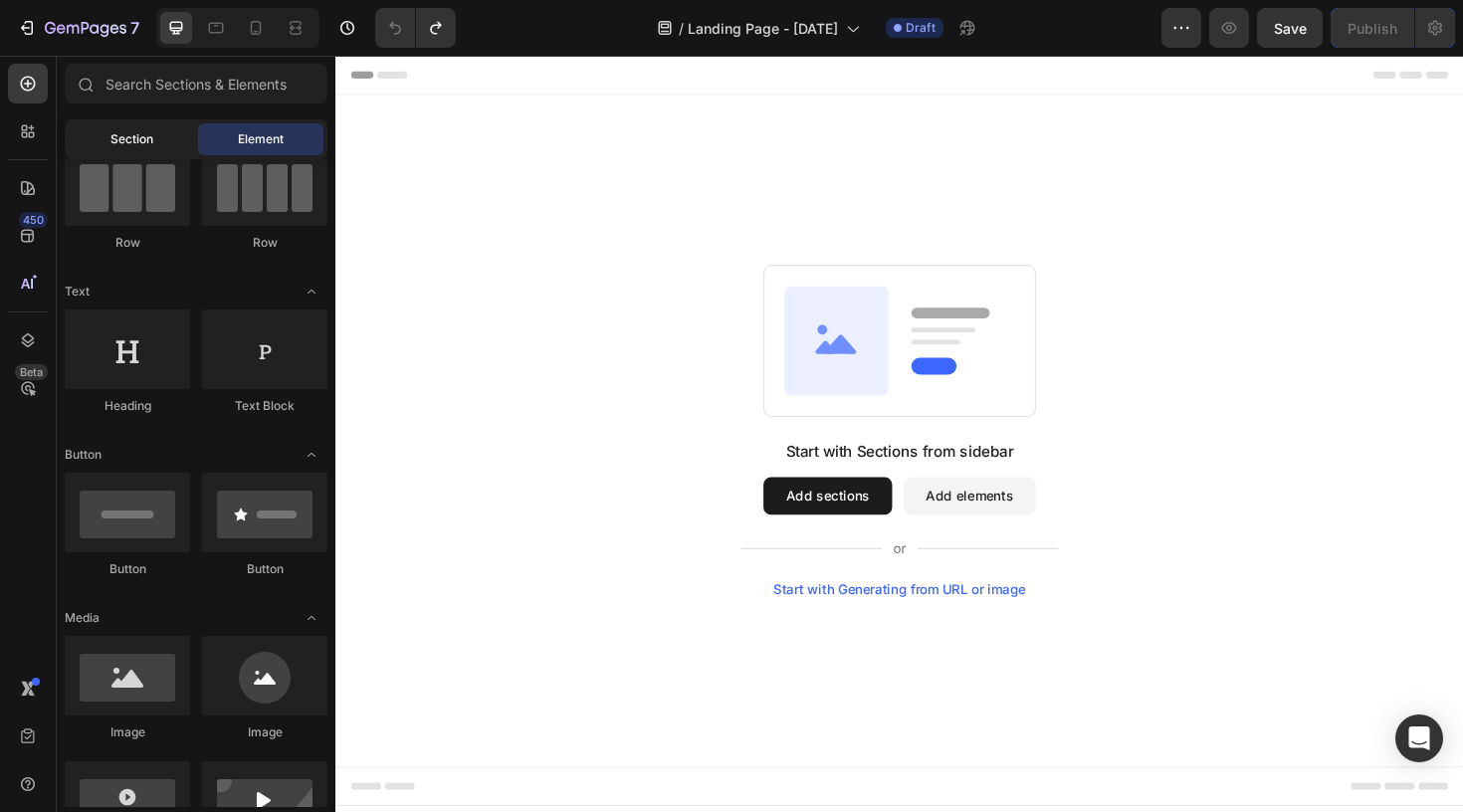 click on "Section" 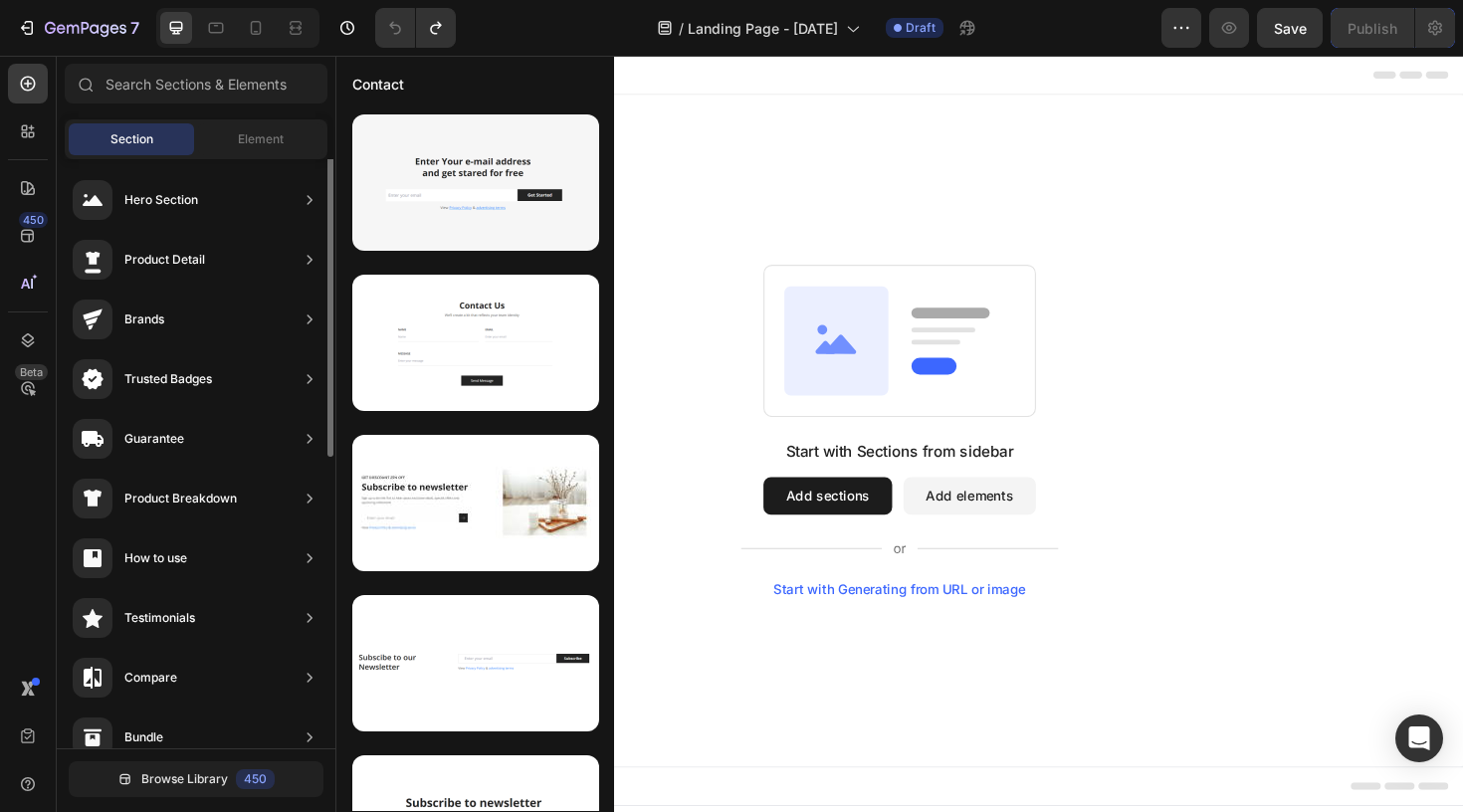 scroll, scrollTop: 0, scrollLeft: 0, axis: both 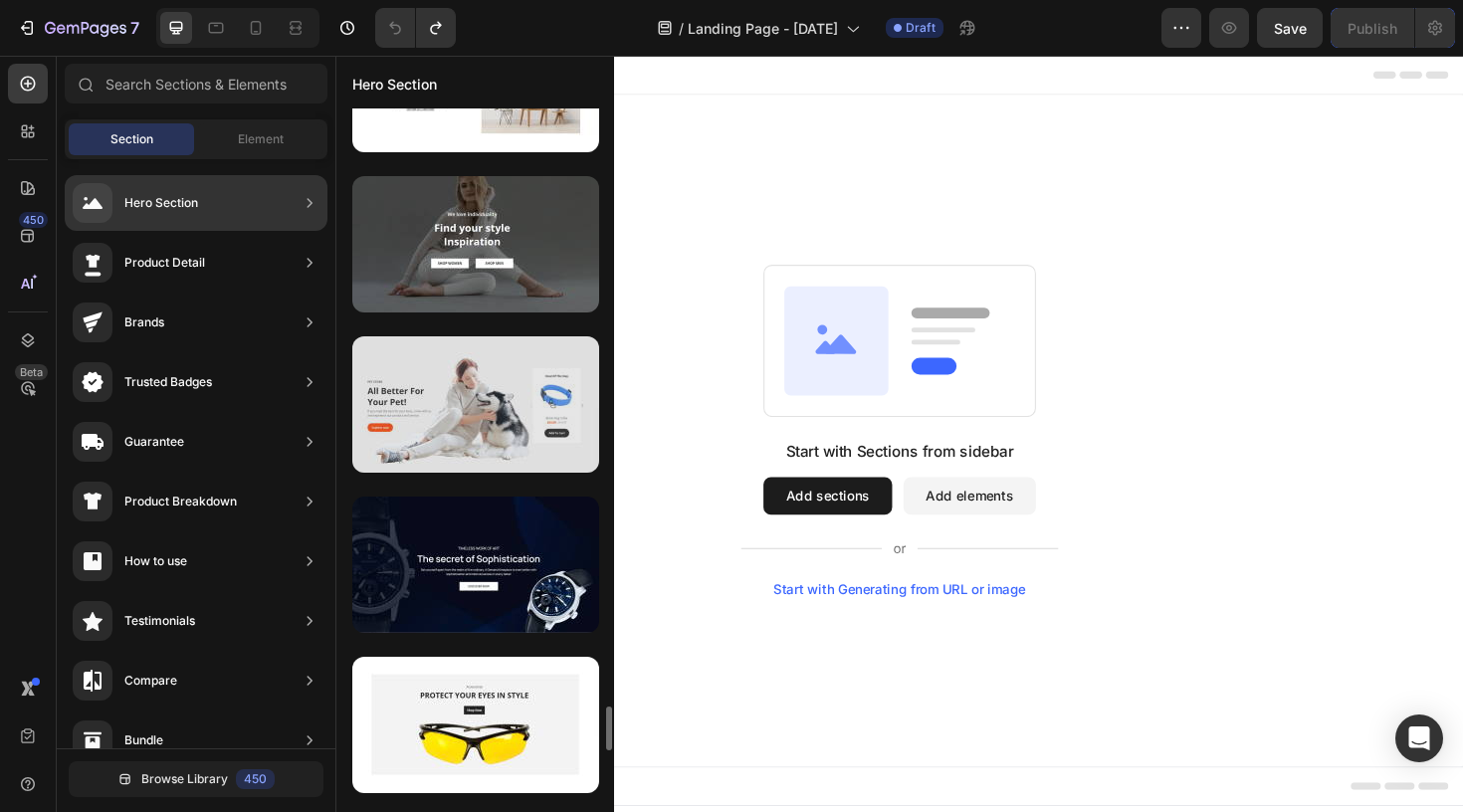 click at bounding box center (476, 404) 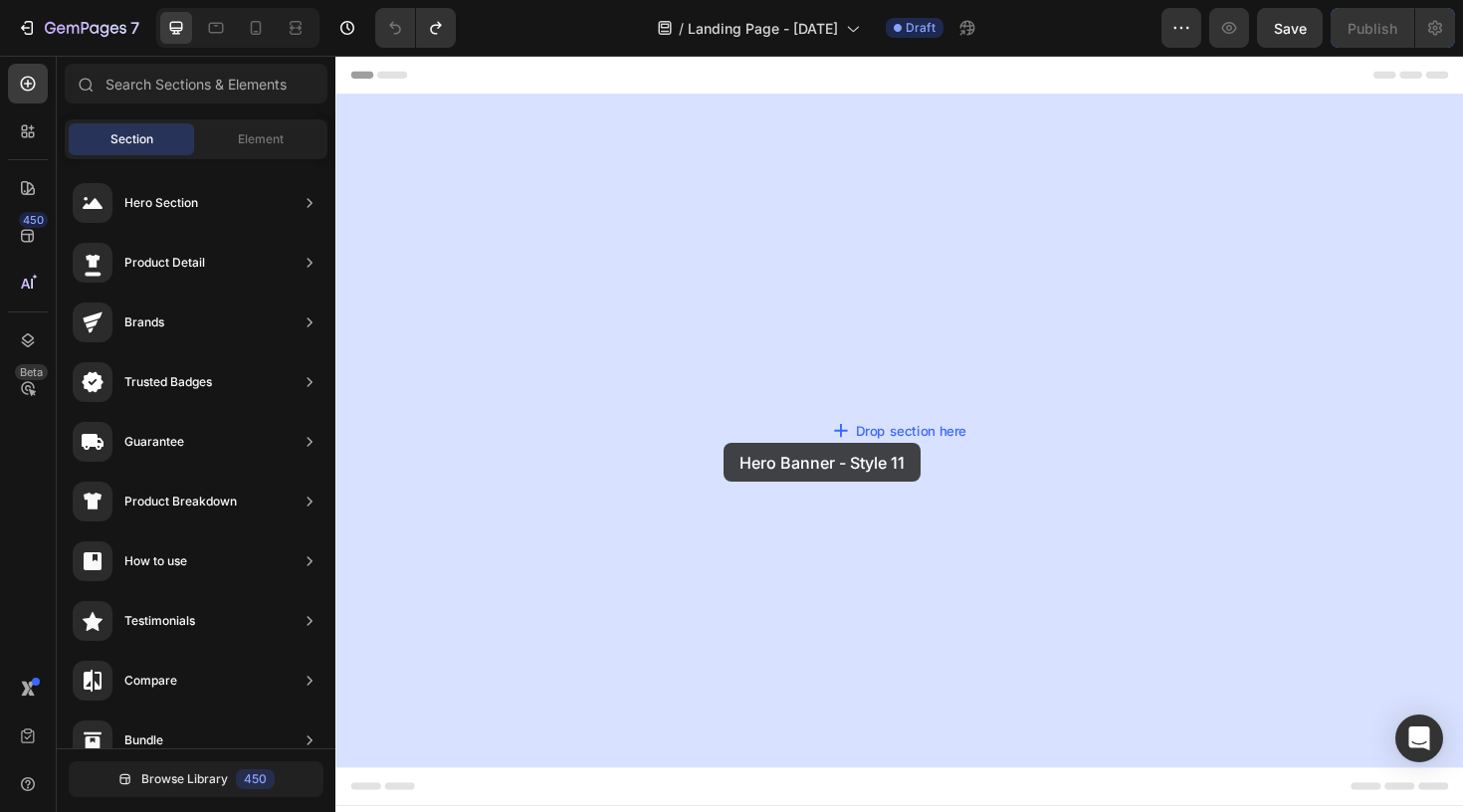 drag, startPoint x: 823, startPoint y: 474, endPoint x: 751, endPoint y: 465, distance: 72.56032 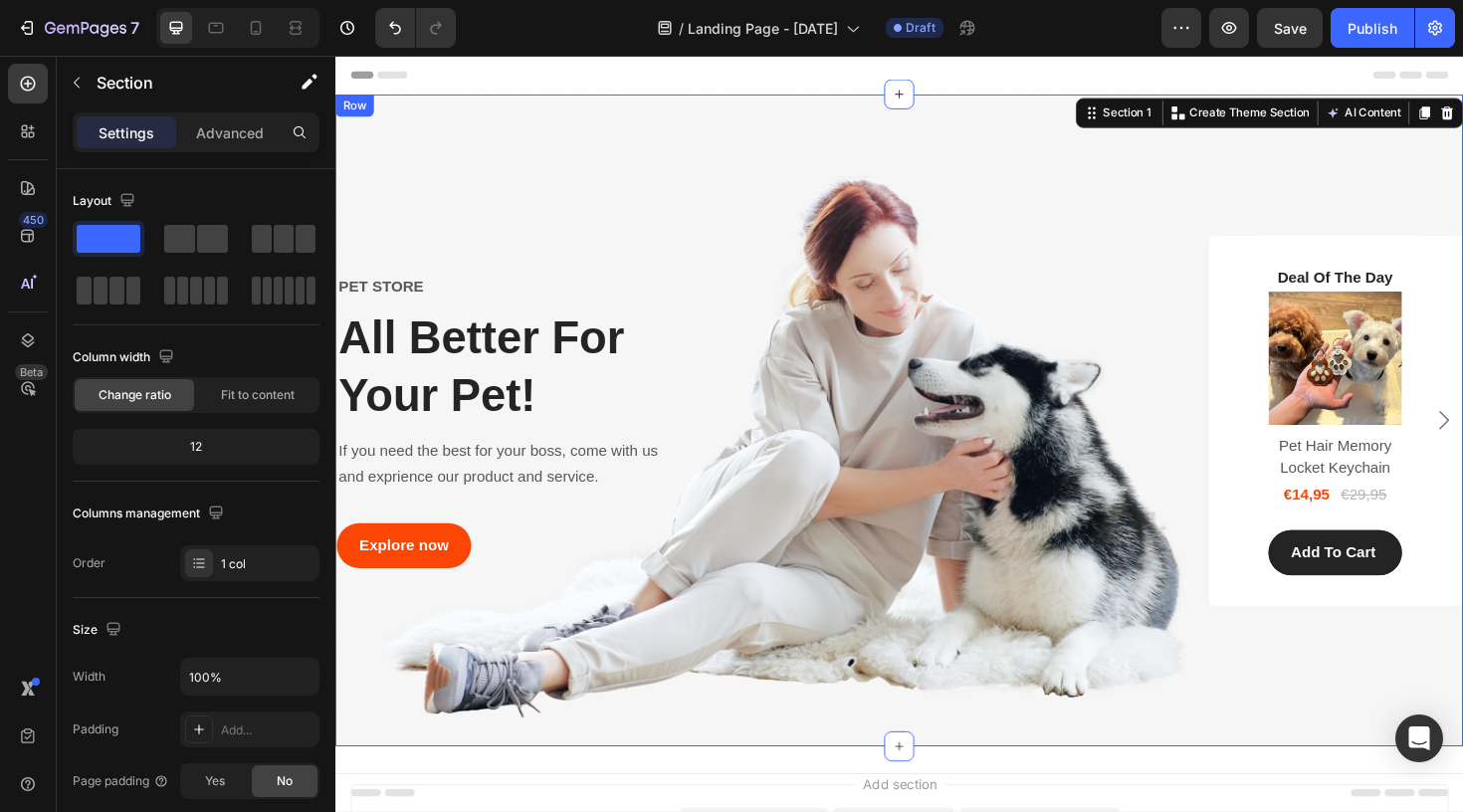 scroll, scrollTop: 0, scrollLeft: 0, axis: both 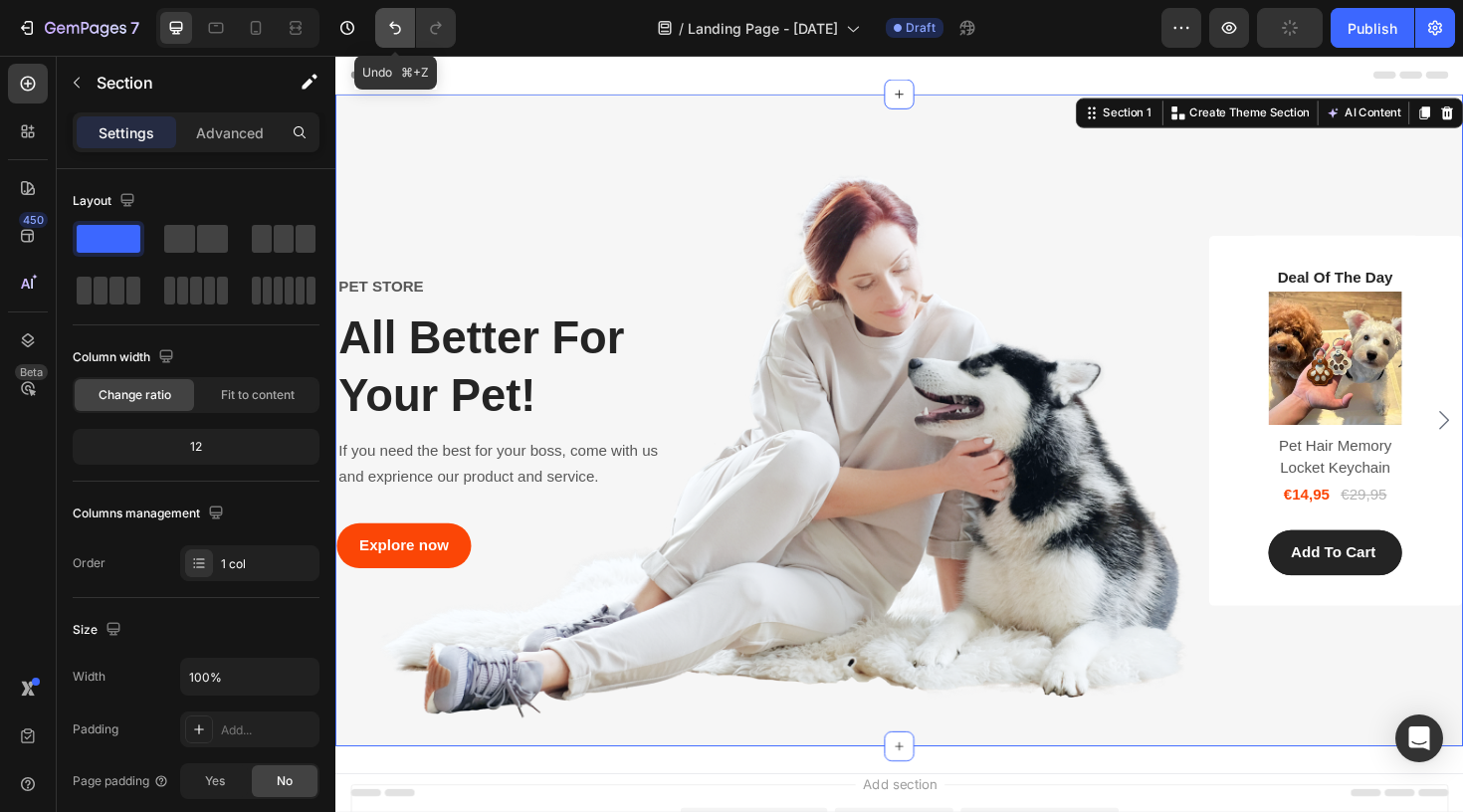 click 